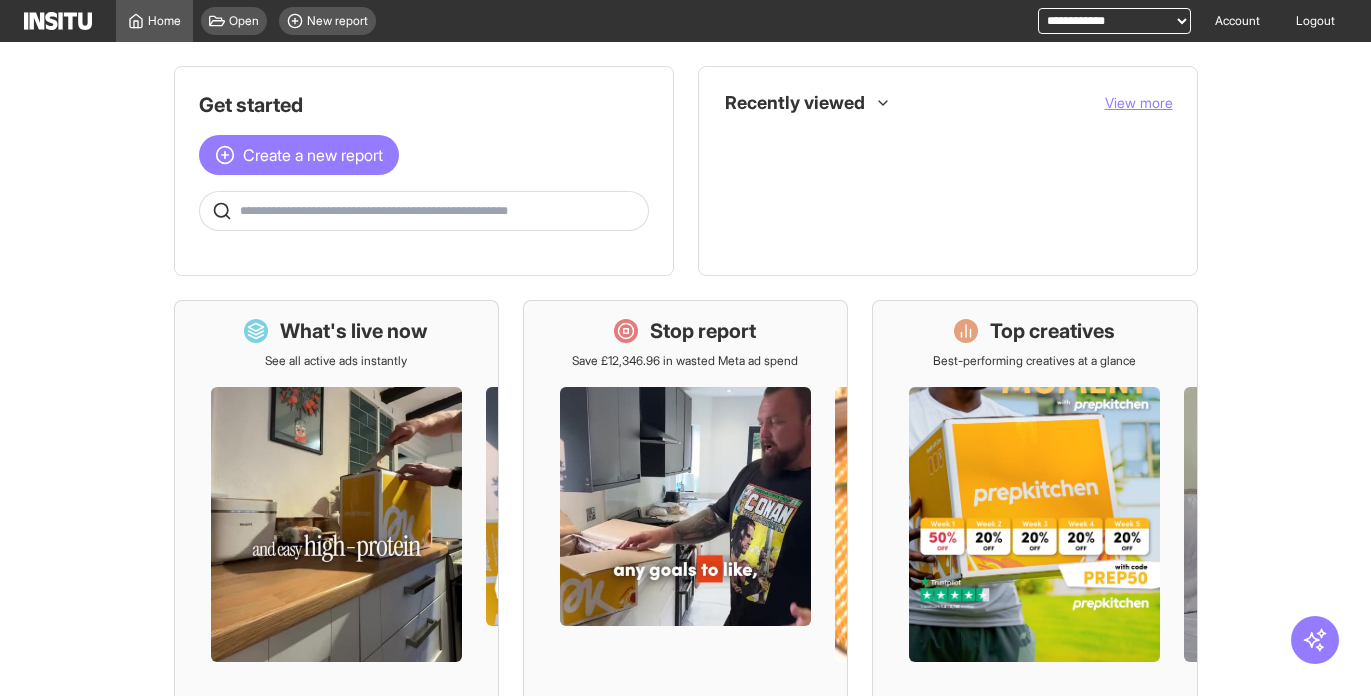 scroll, scrollTop: 0, scrollLeft: 0, axis: both 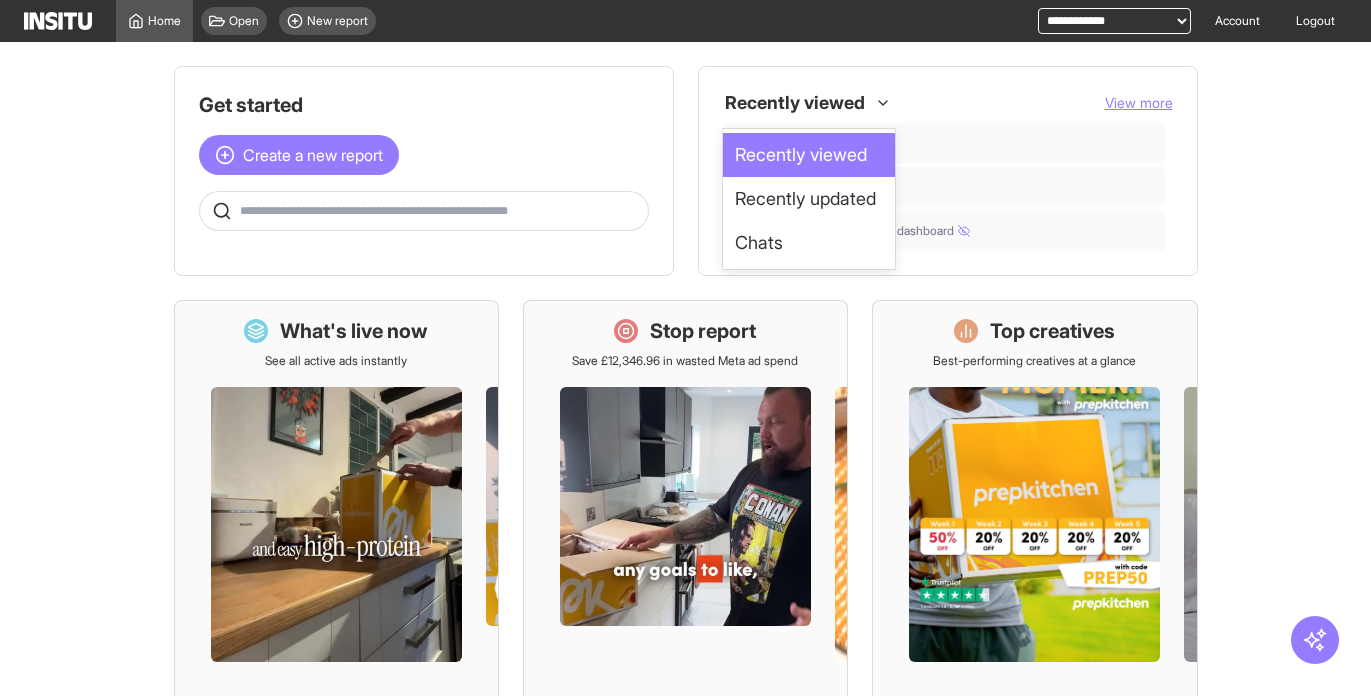 click 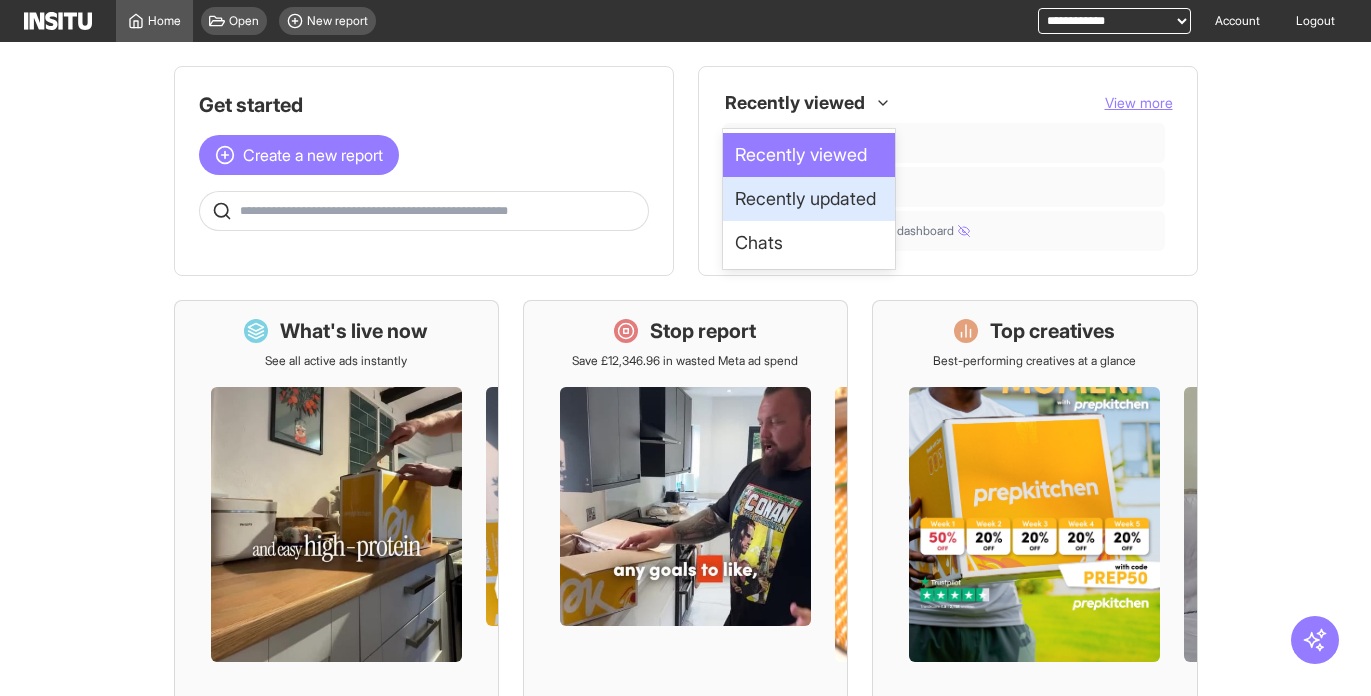 click on "Recently updated" at bounding box center [805, 199] 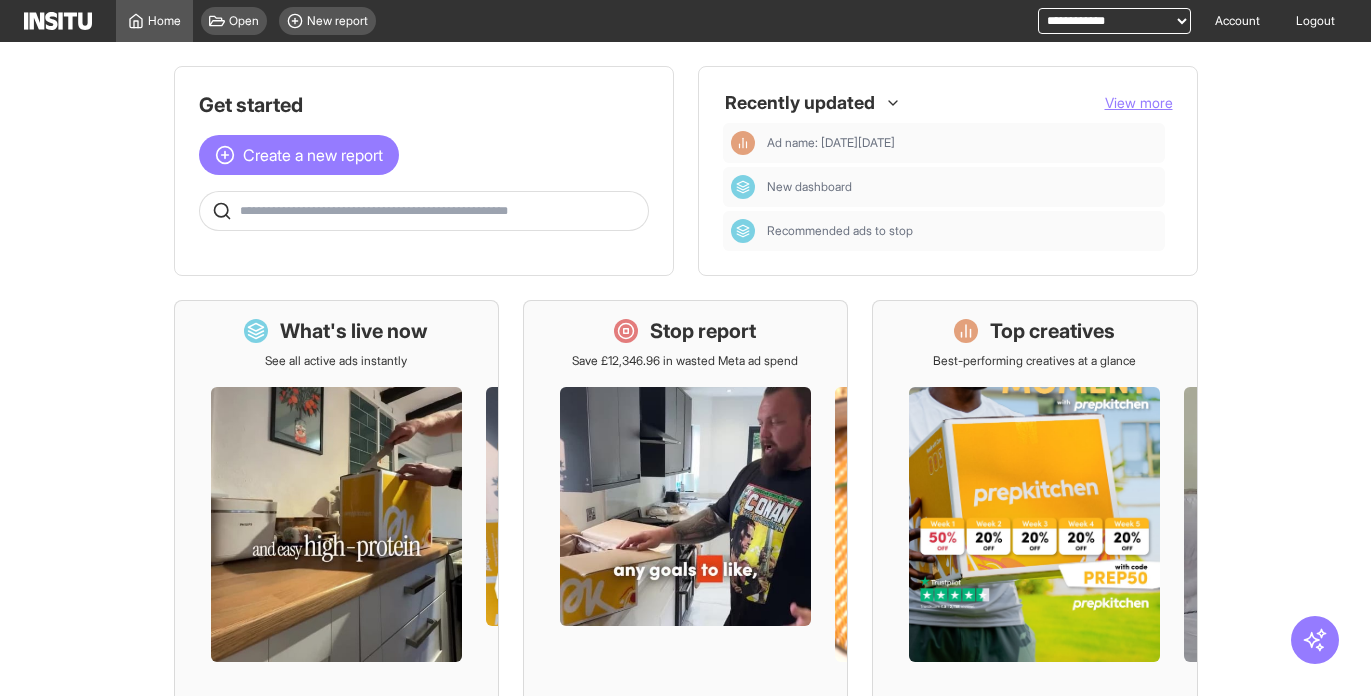click at bounding box center [800, 103] 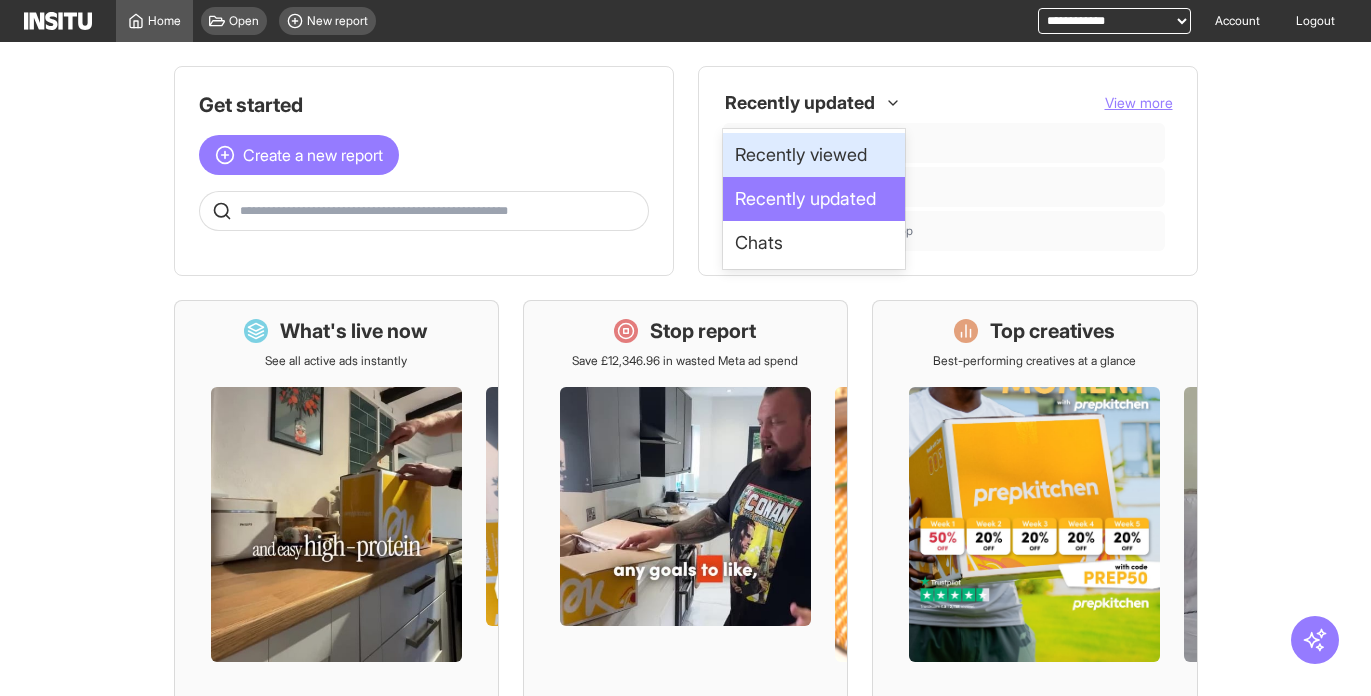 click on "Recently viewed" at bounding box center (801, 155) 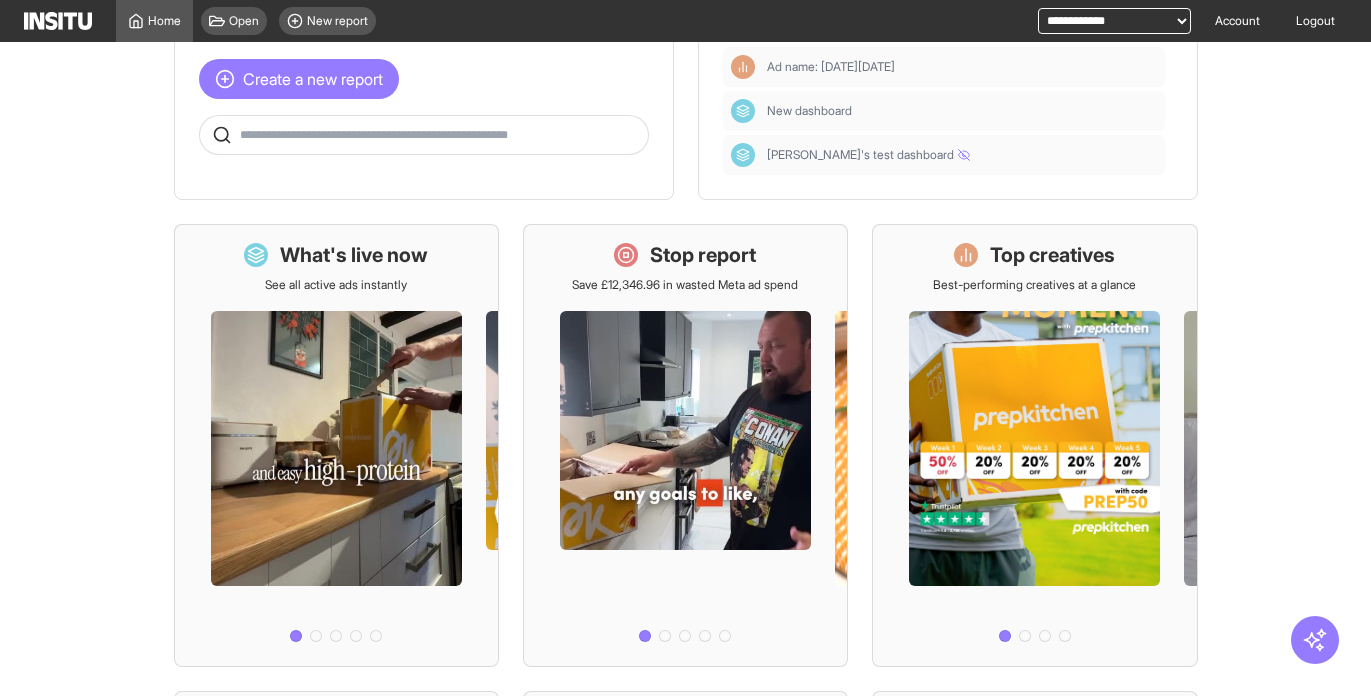 scroll, scrollTop: 0, scrollLeft: 0, axis: both 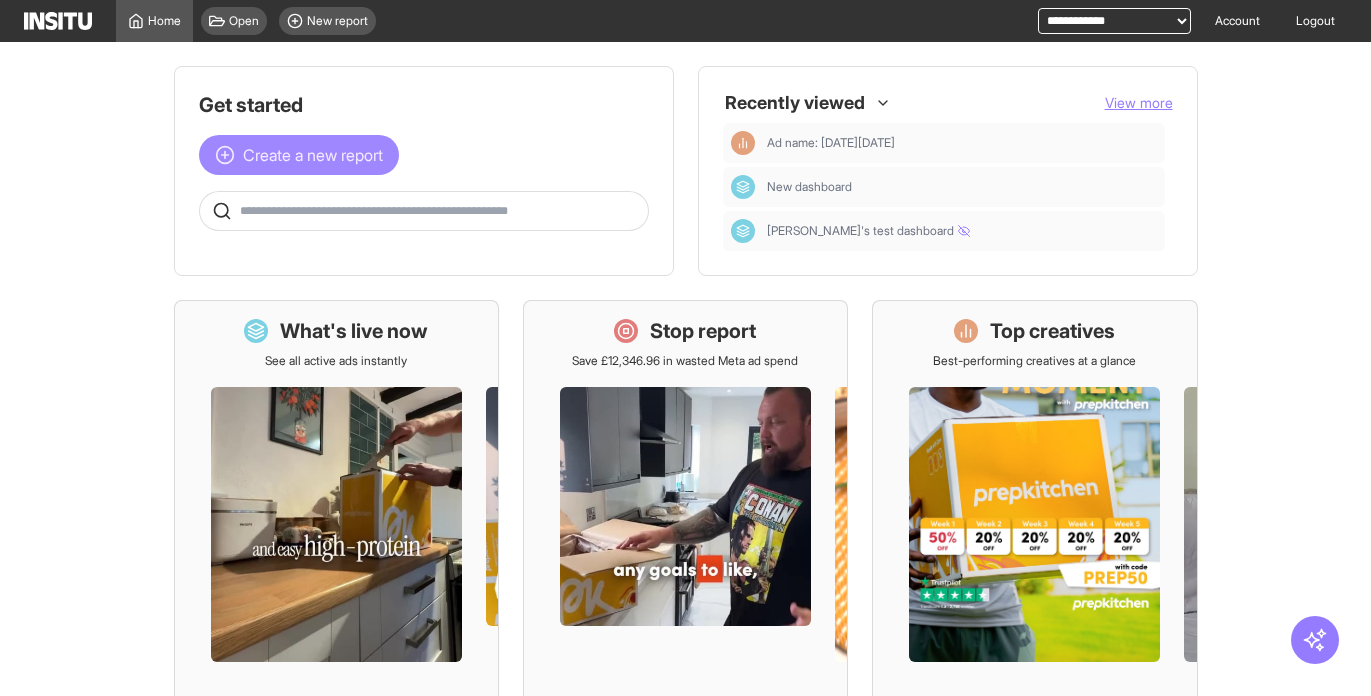 click on "Create a new report" at bounding box center [299, 155] 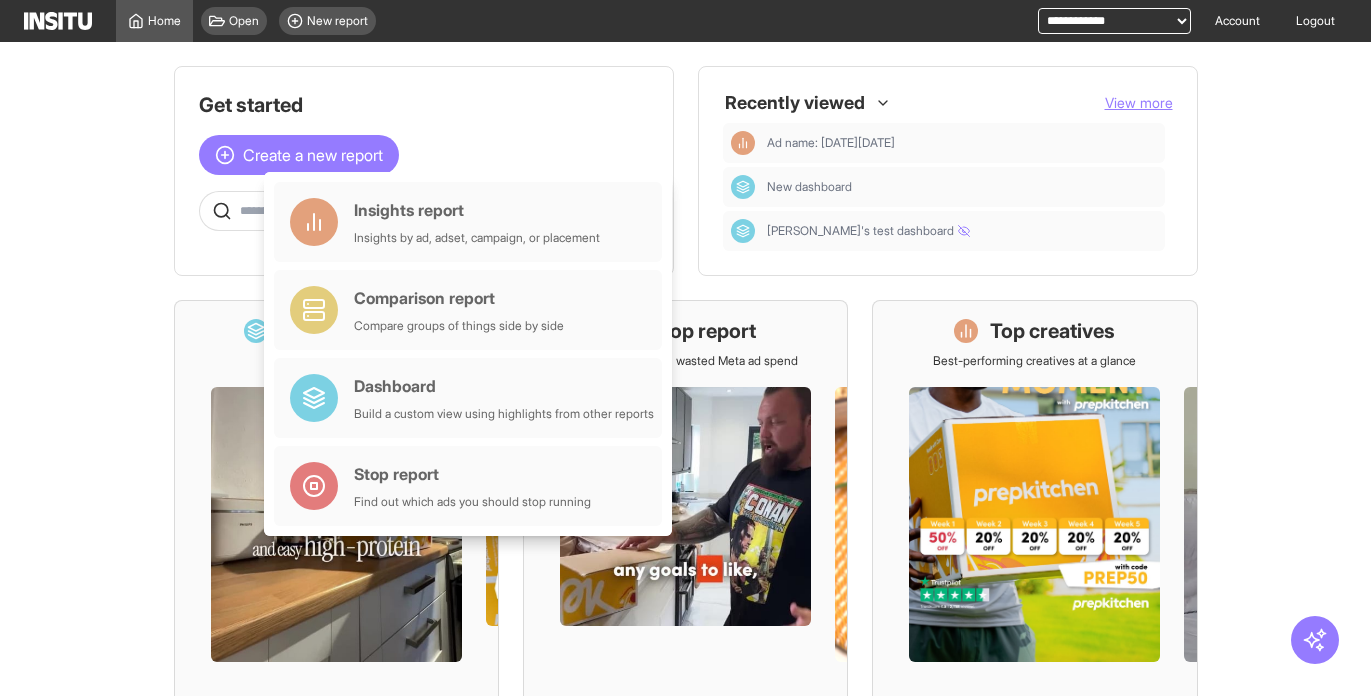 click on "Create a new report" at bounding box center [424, 155] 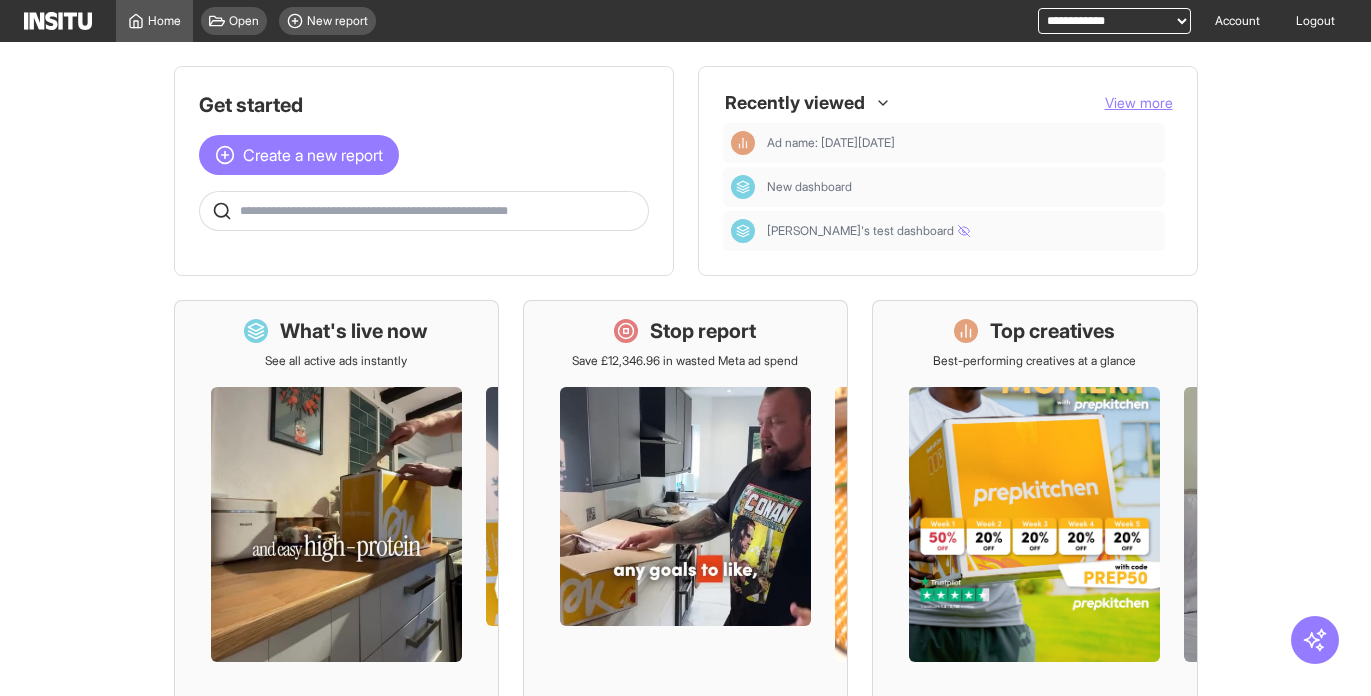 click on "View more" at bounding box center (1139, 102) 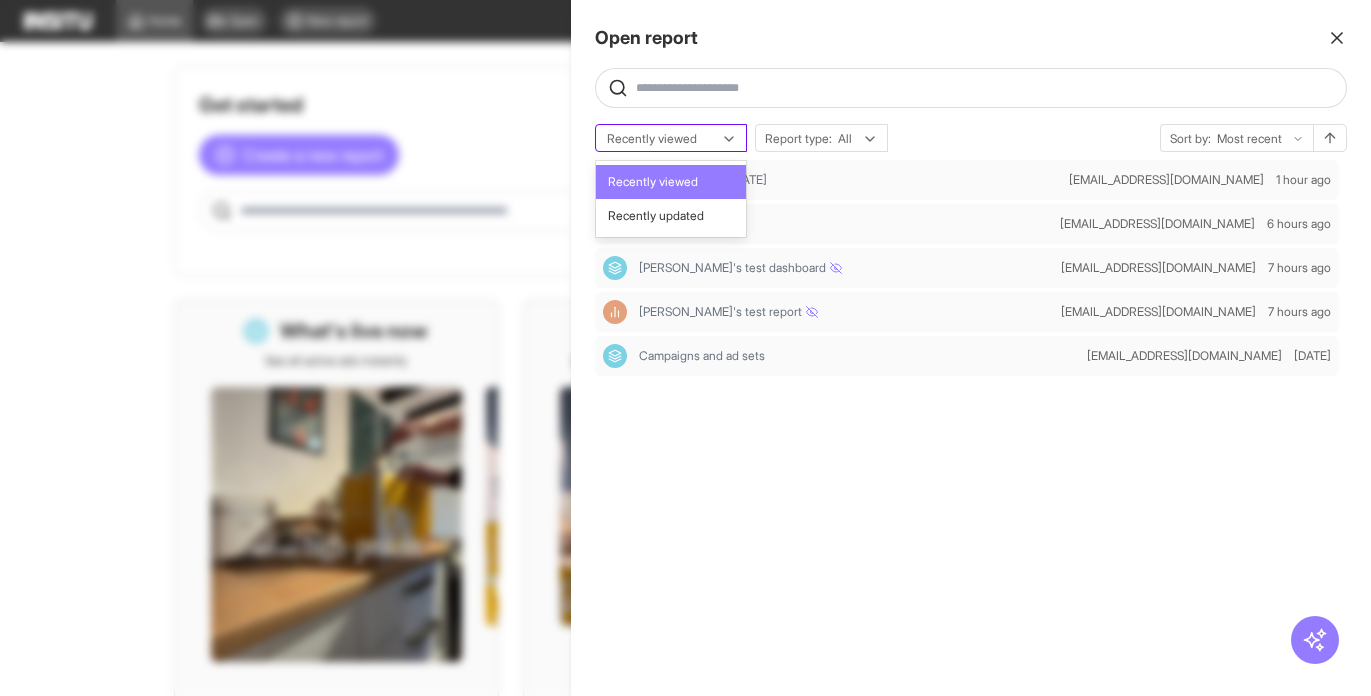 click 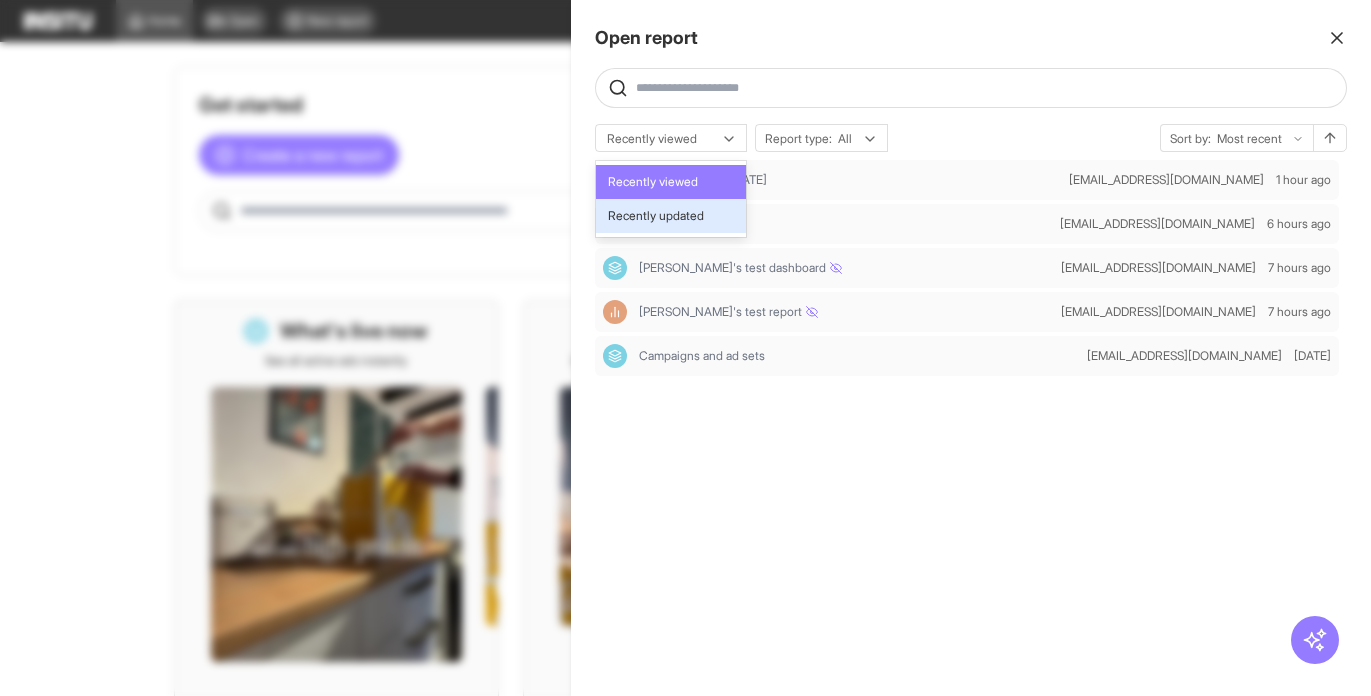 click on "Recently updated" at bounding box center (656, 216) 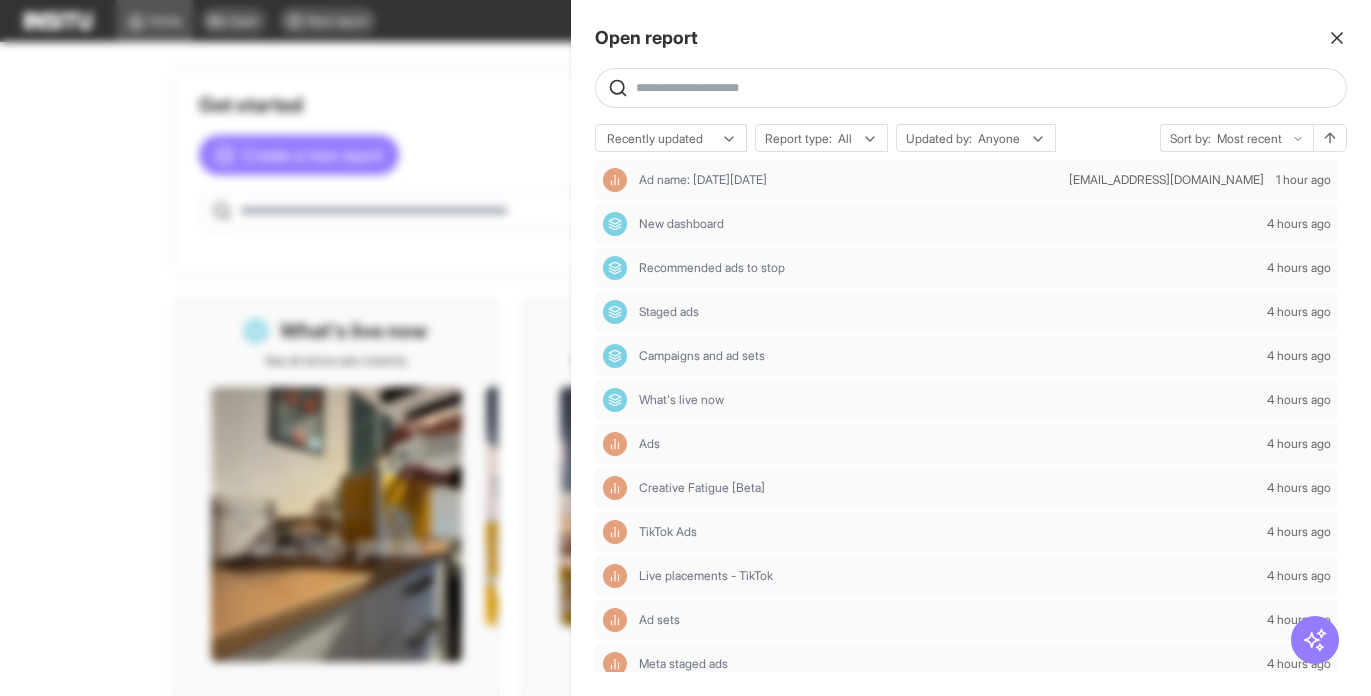 click 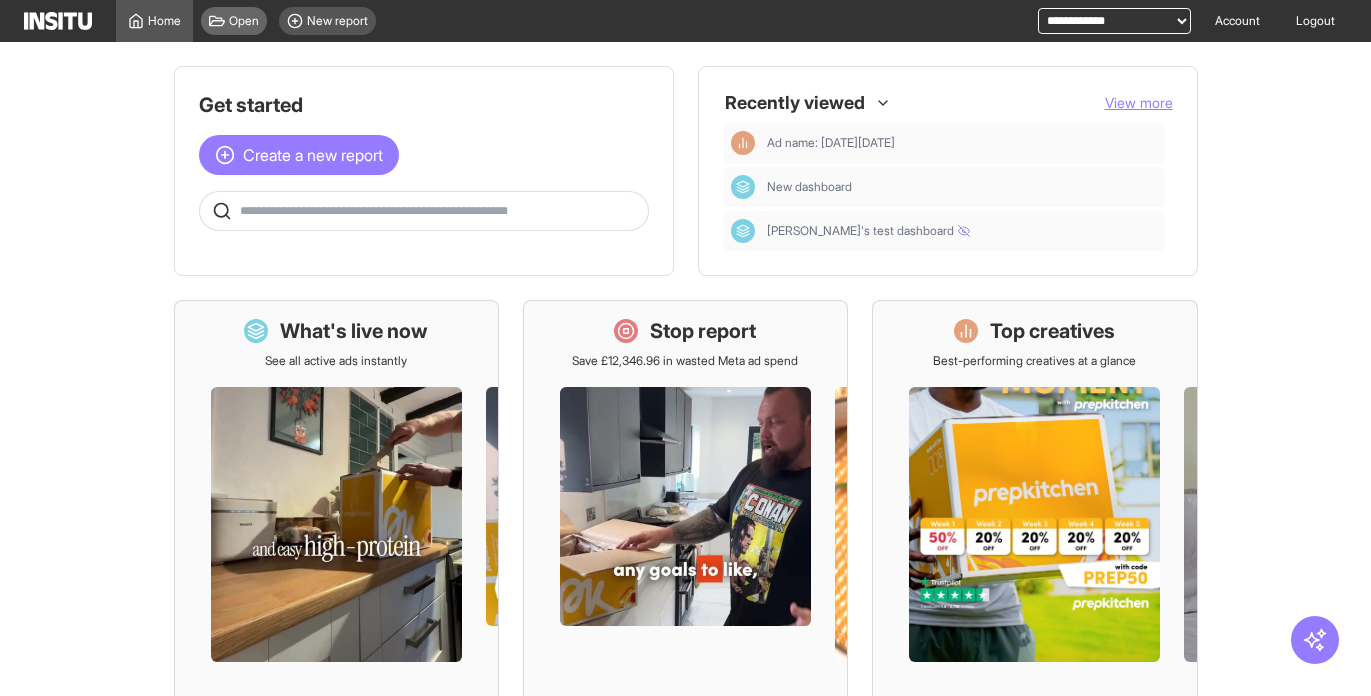 click on "Open" at bounding box center (244, 21) 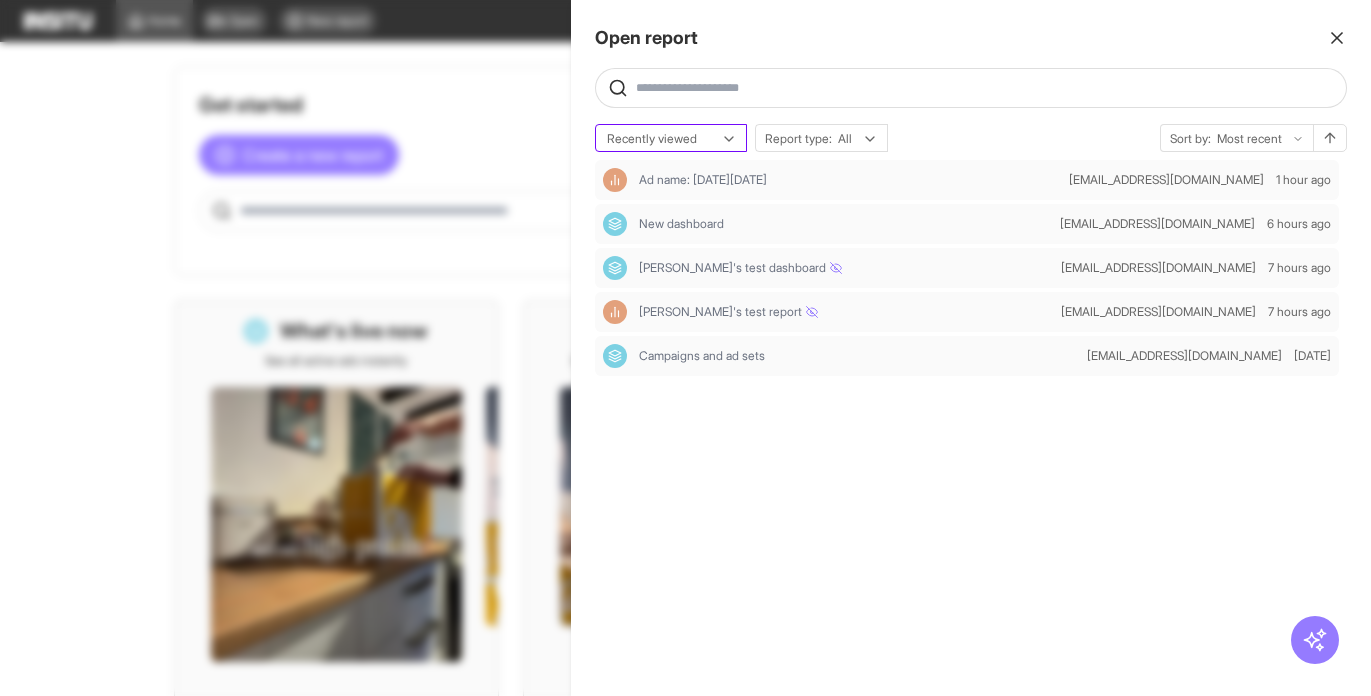 click on "Recently viewed" at bounding box center (671, 139) 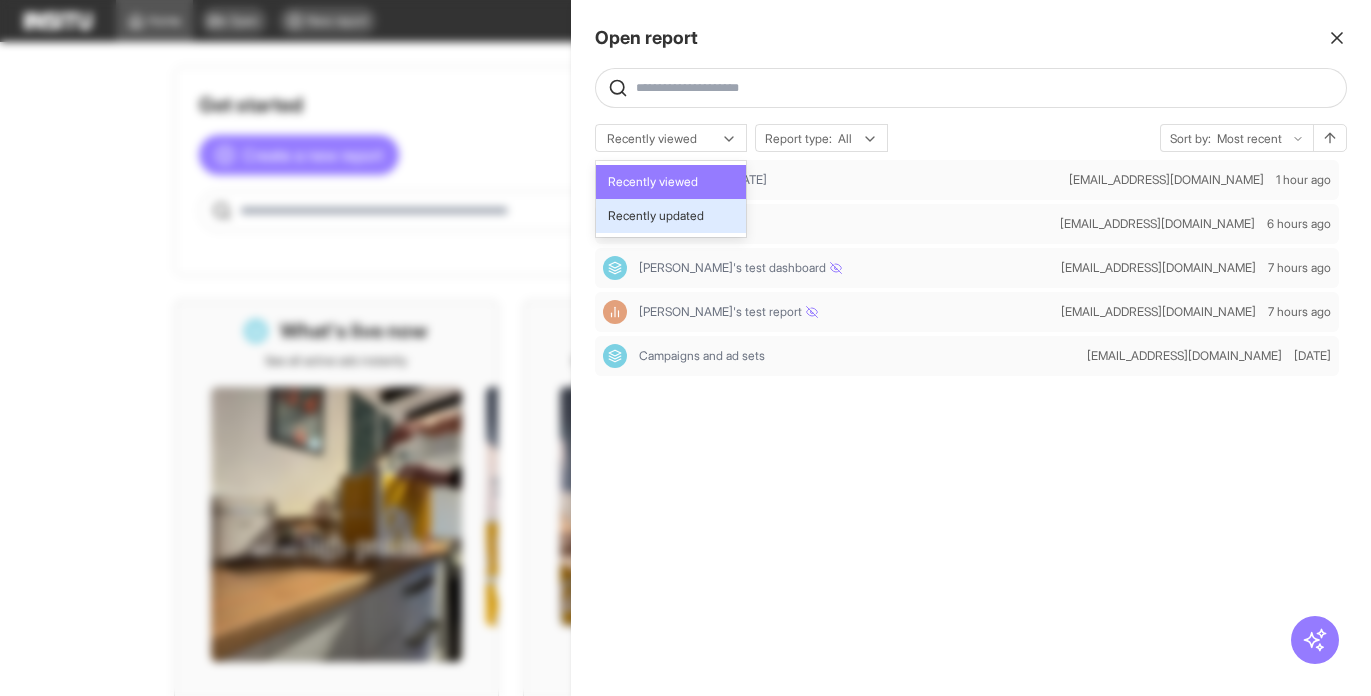 click on "Recently updated" at bounding box center [671, 216] 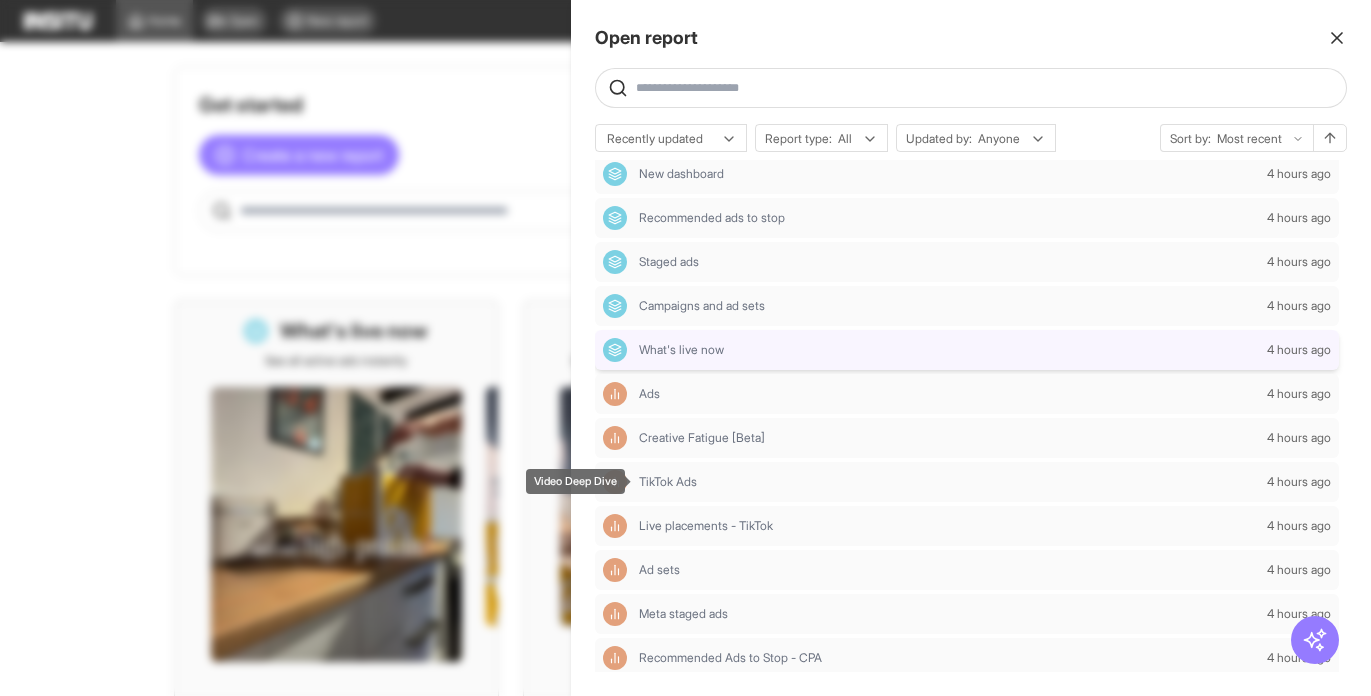 scroll, scrollTop: 0, scrollLeft: 0, axis: both 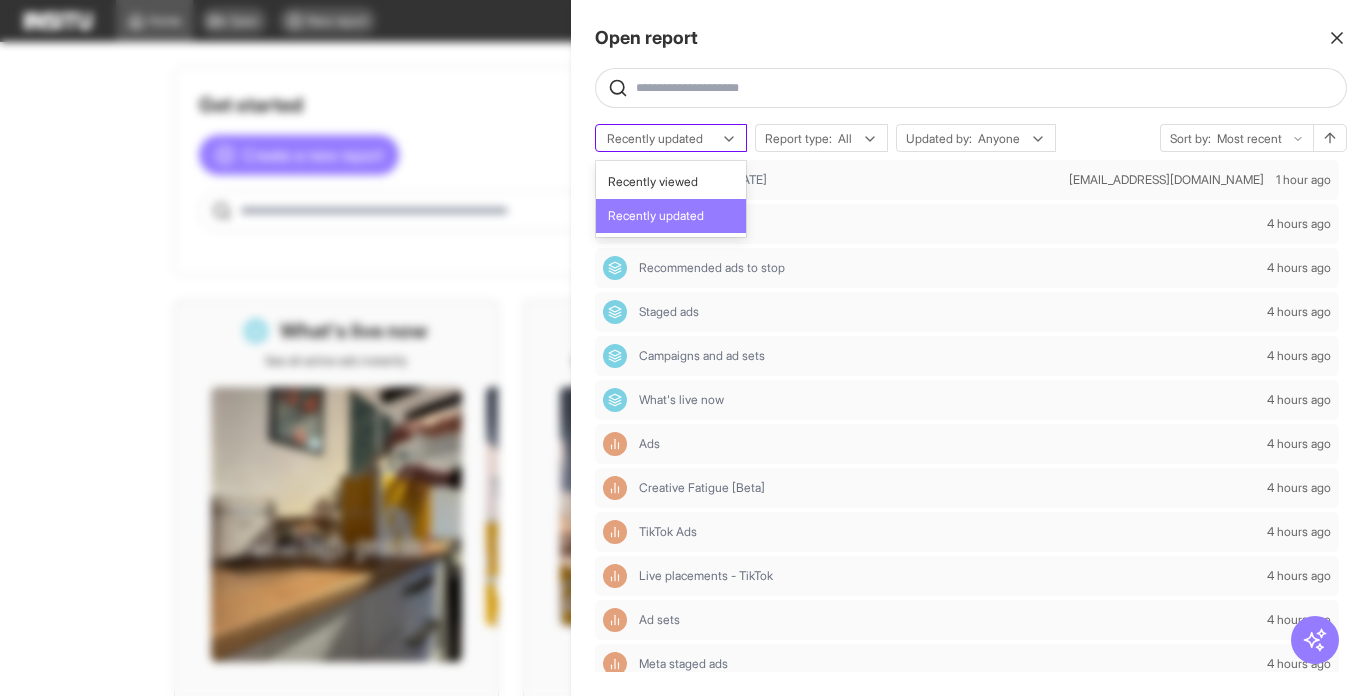 click on "Recently updated" at bounding box center (661, 139) 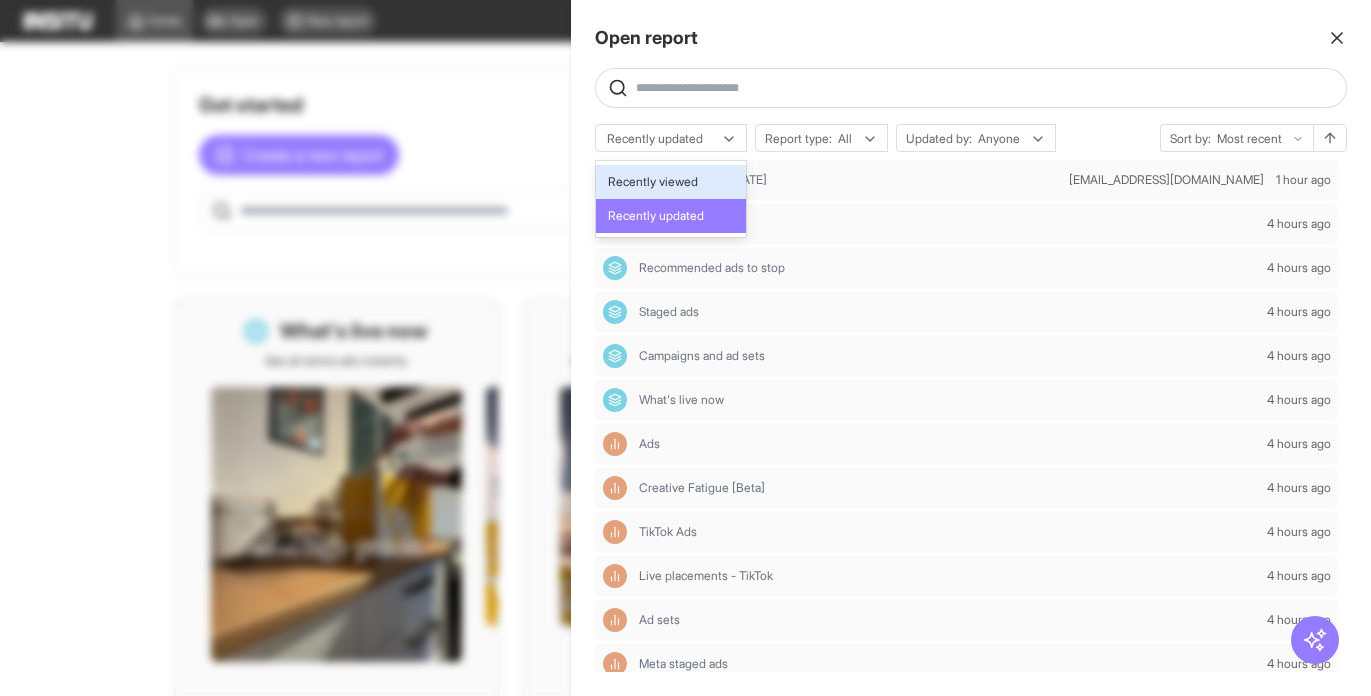 click on "Recently viewed" at bounding box center (653, 182) 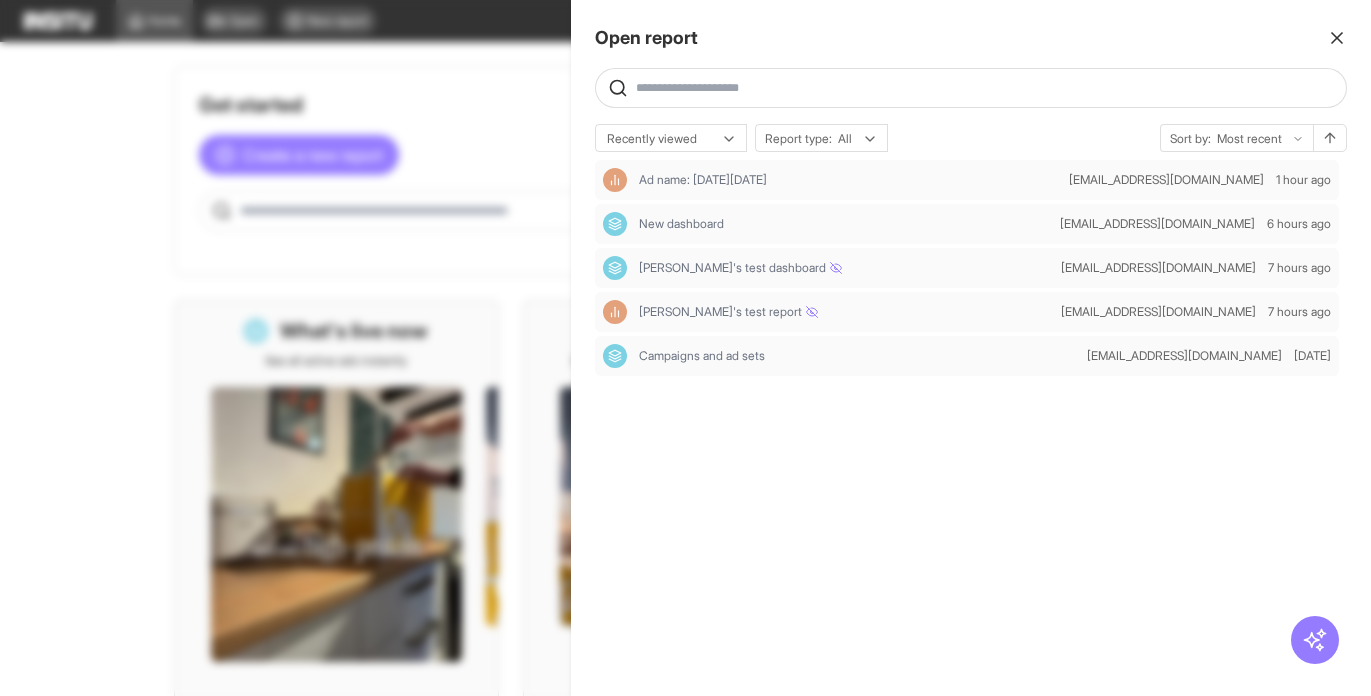 click at bounding box center (987, 88) 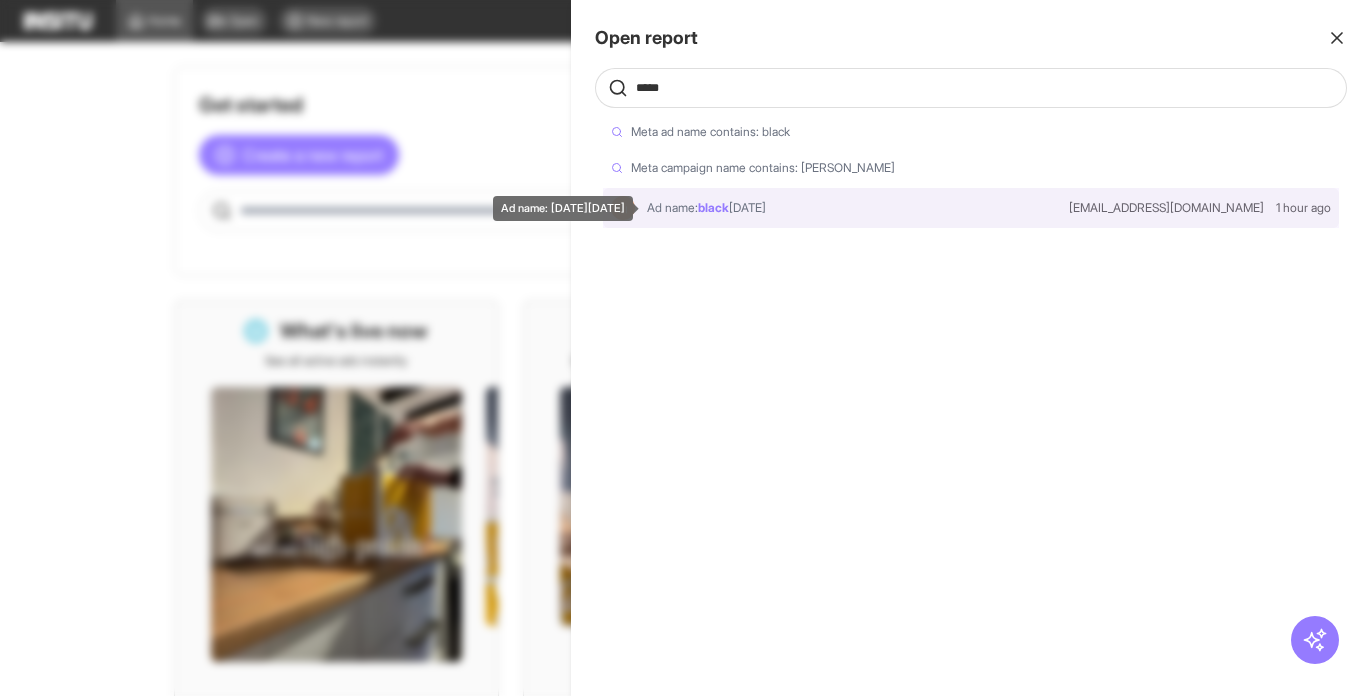 type on "*****" 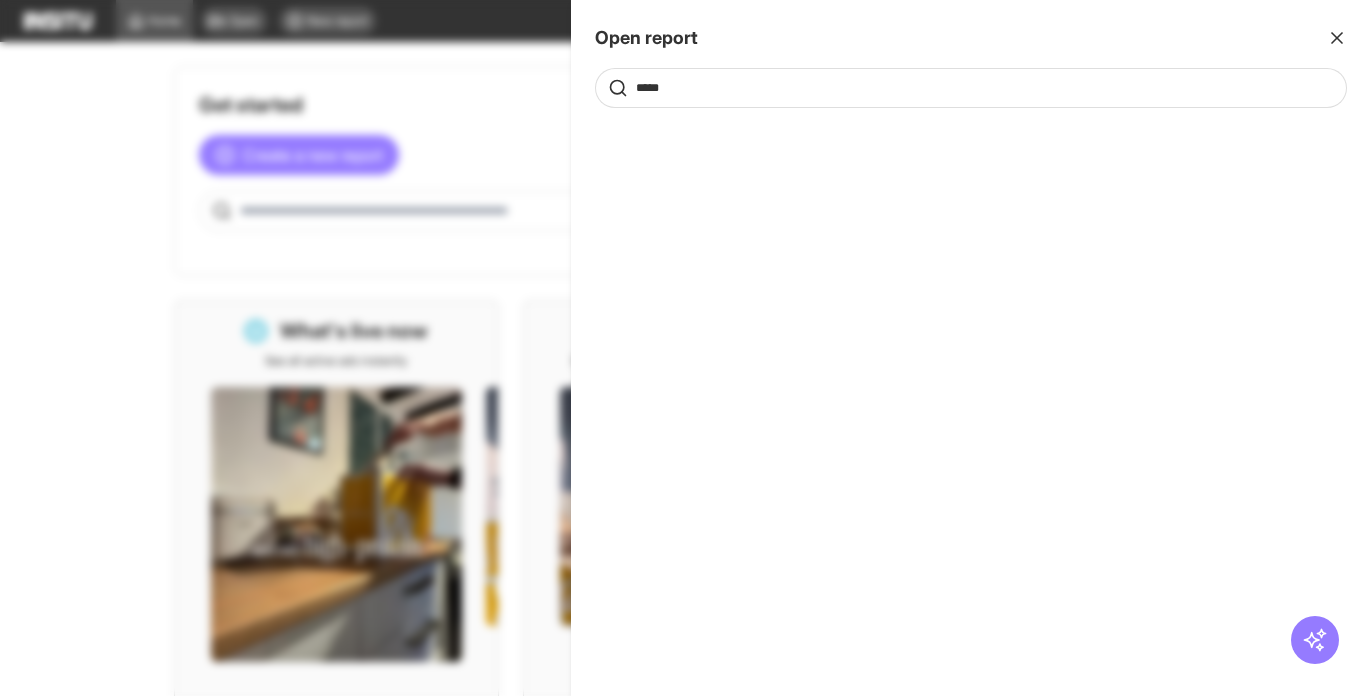 click on "*****" at bounding box center (987, 88) 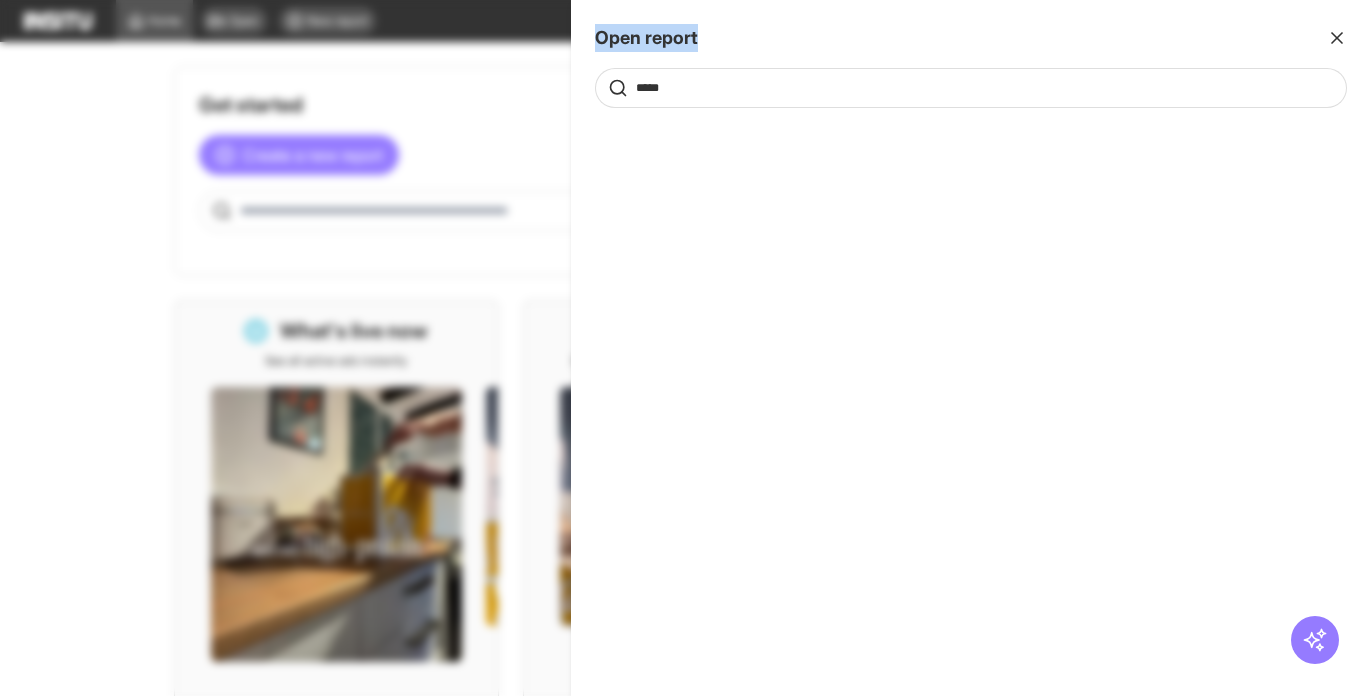 drag, startPoint x: 710, startPoint y: 88, endPoint x: 441, endPoint y: 87, distance: 269.00186 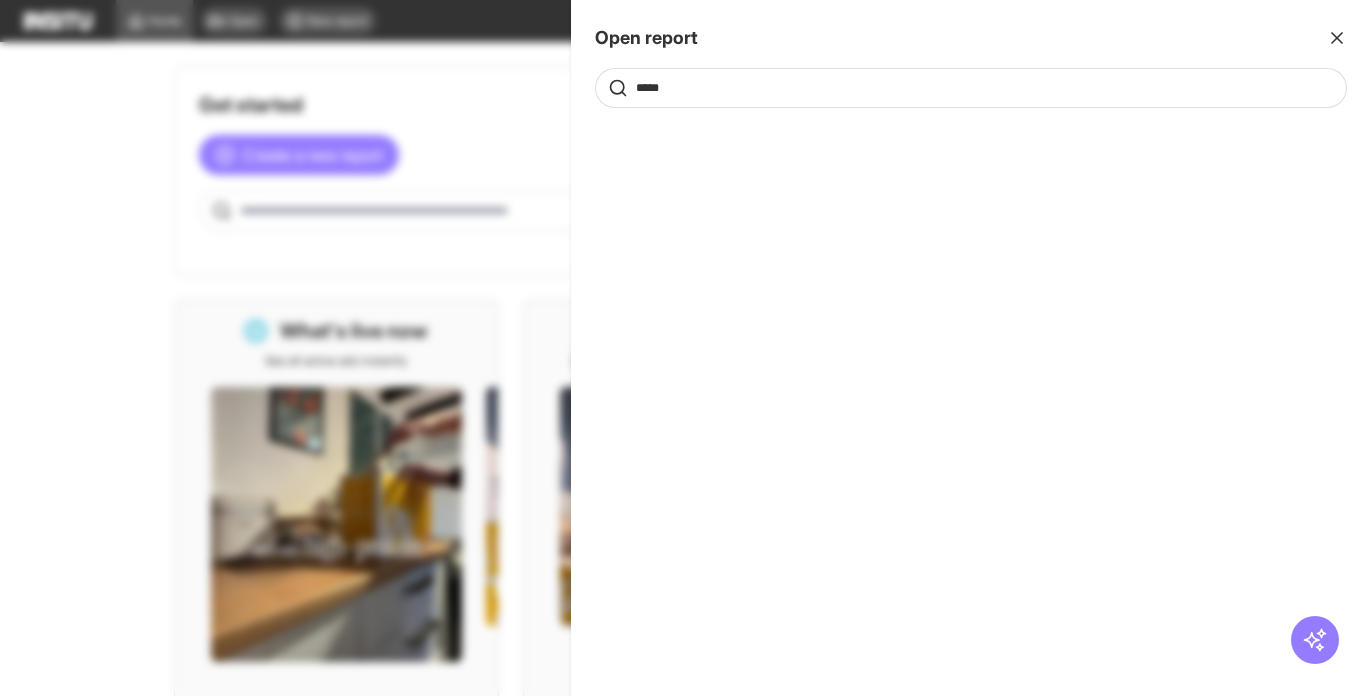 drag, startPoint x: 698, startPoint y: 91, endPoint x: 592, endPoint y: 84, distance: 106.23088 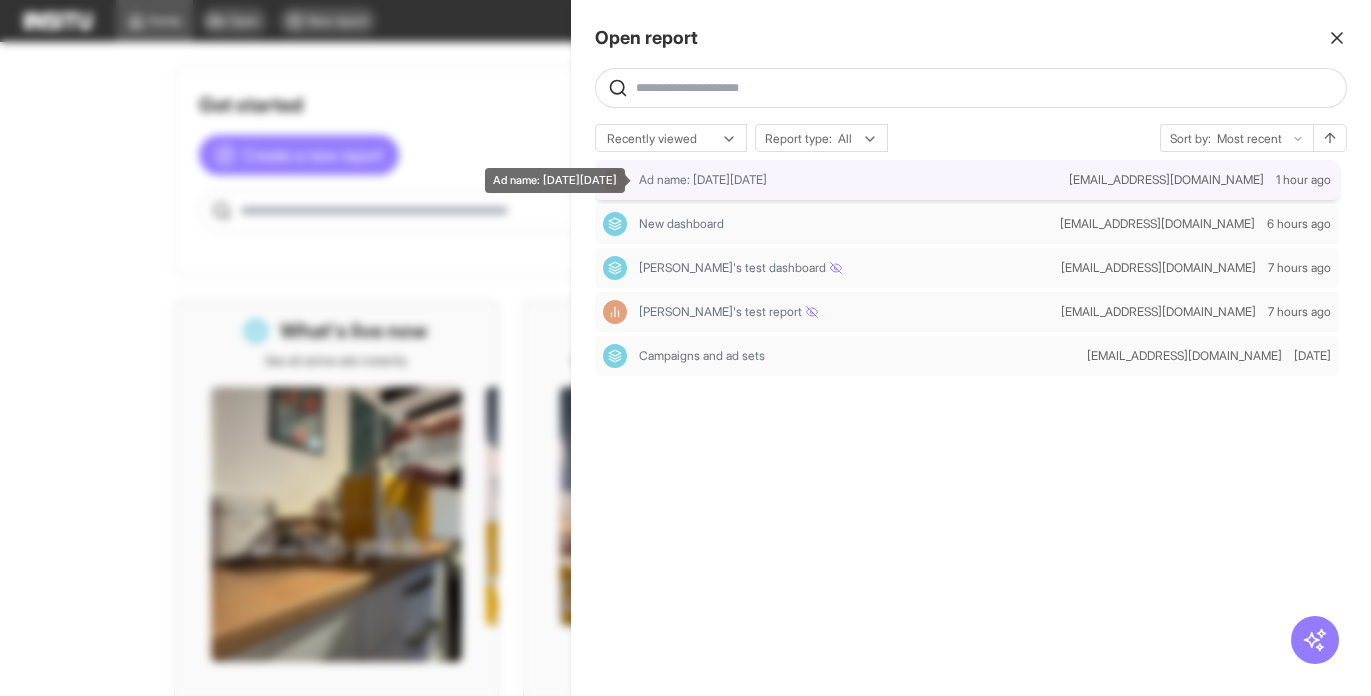 type 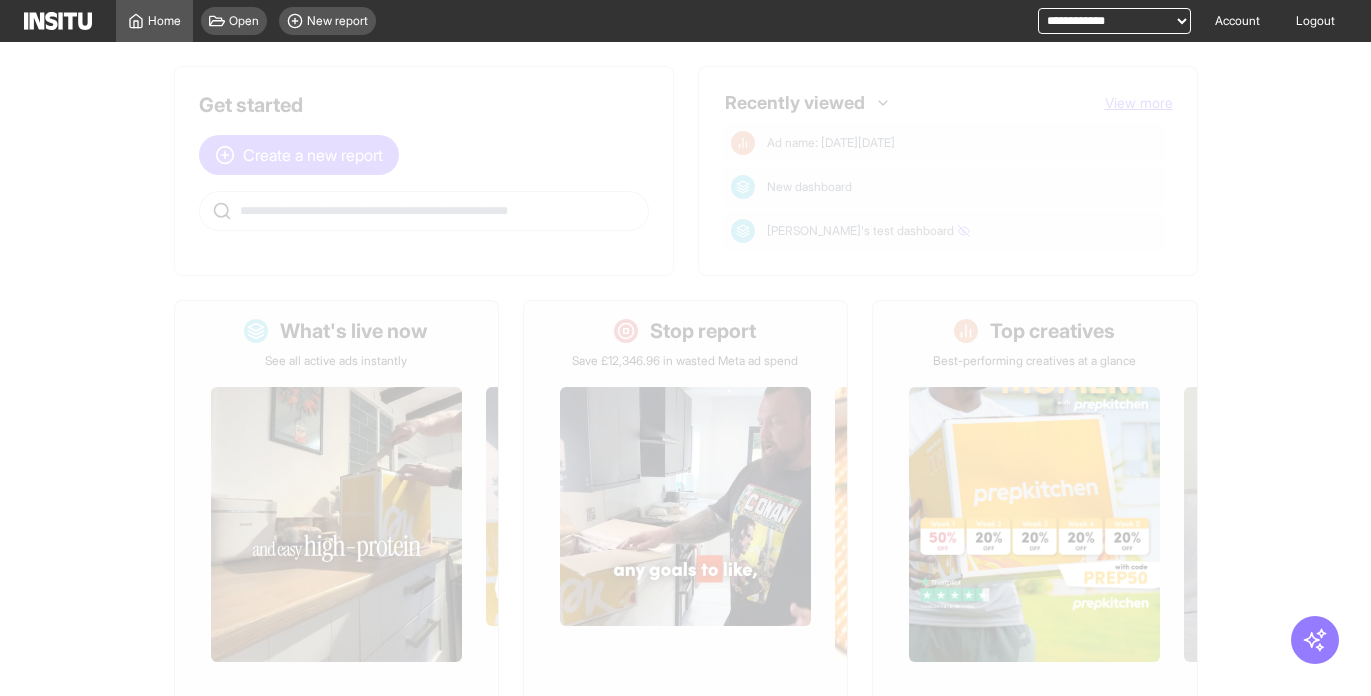 select on "**" 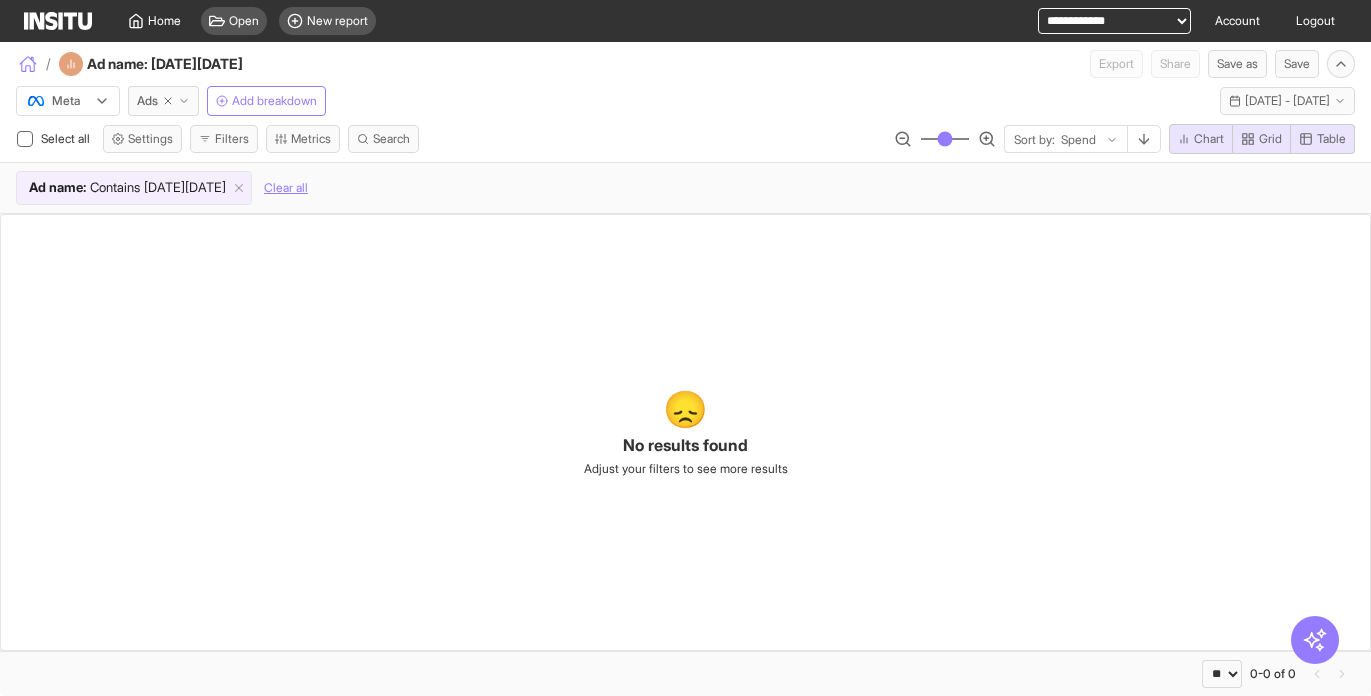 click 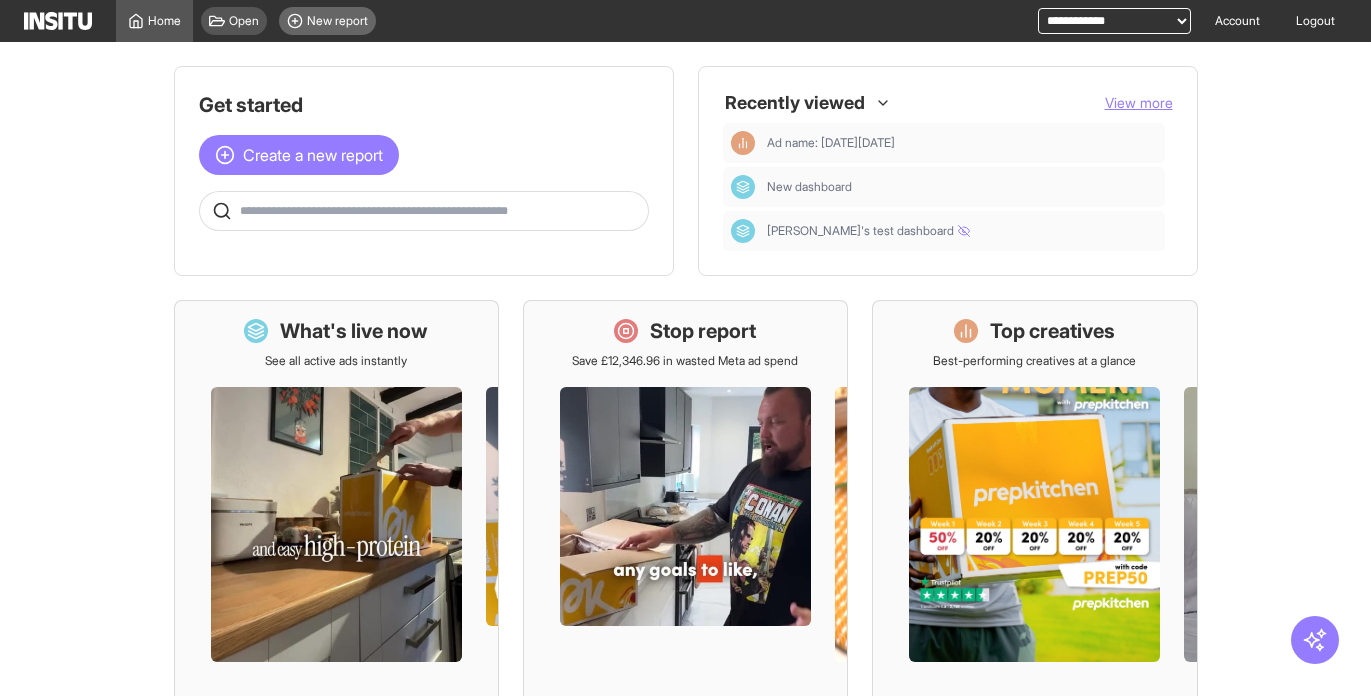 click on "New report" at bounding box center [337, 21] 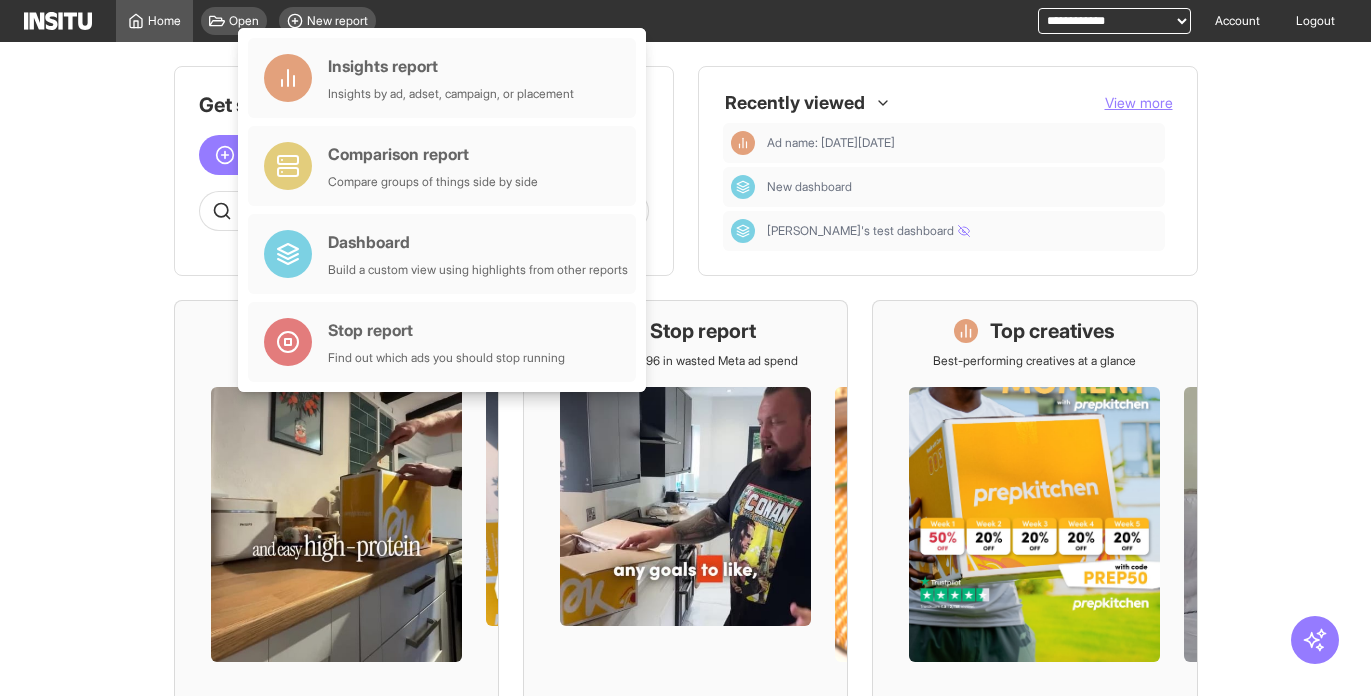click on "Get started Create a new report Recently viewed View more Ad name: [DATE][DATE] New dashboard [PERSON_NAME]'s test dashboard What's live now See all active ads instantly Stop report Save £12,346.96 in wasted Meta ad spend Top creatives Best-performing creatives at a glance Top thumbstoppers Attention-grabbing video ads Static deep dive Insights on static image ads Creative fatigue Spot worn-out ads, boost engagement Coming soon" at bounding box center (685, 369) 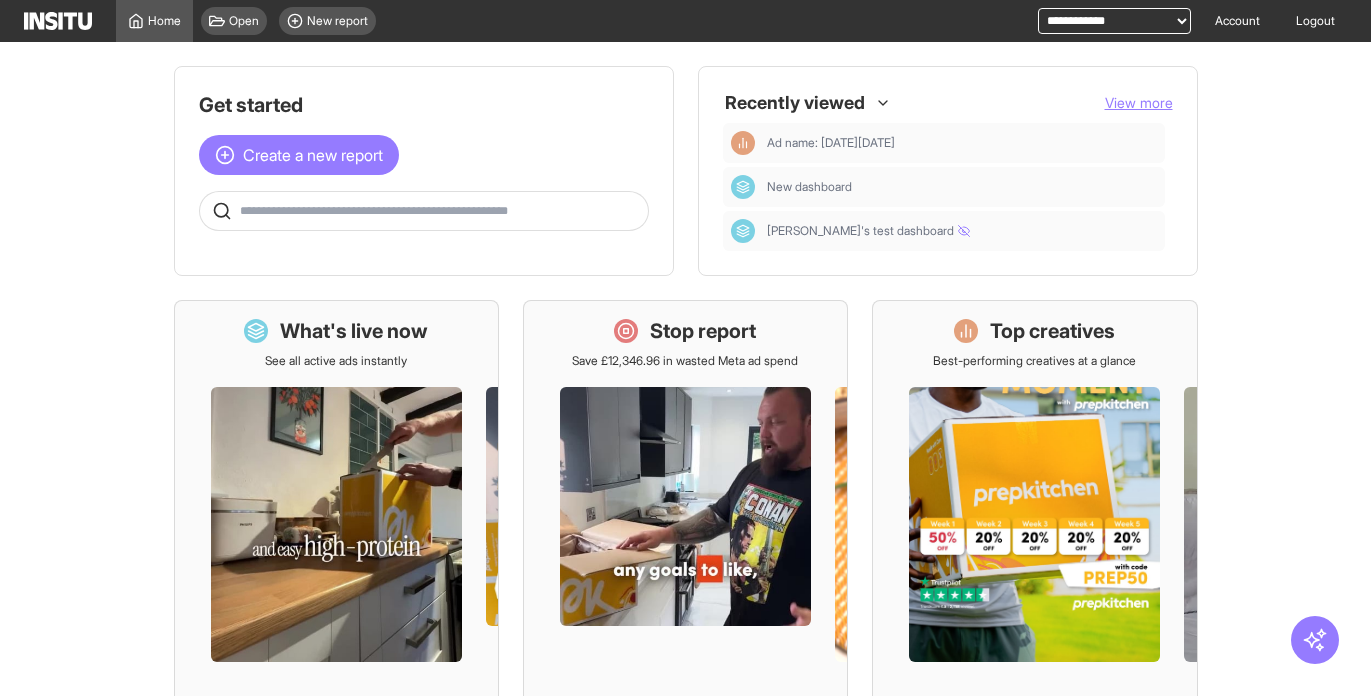 click on "View more" at bounding box center (1139, 102) 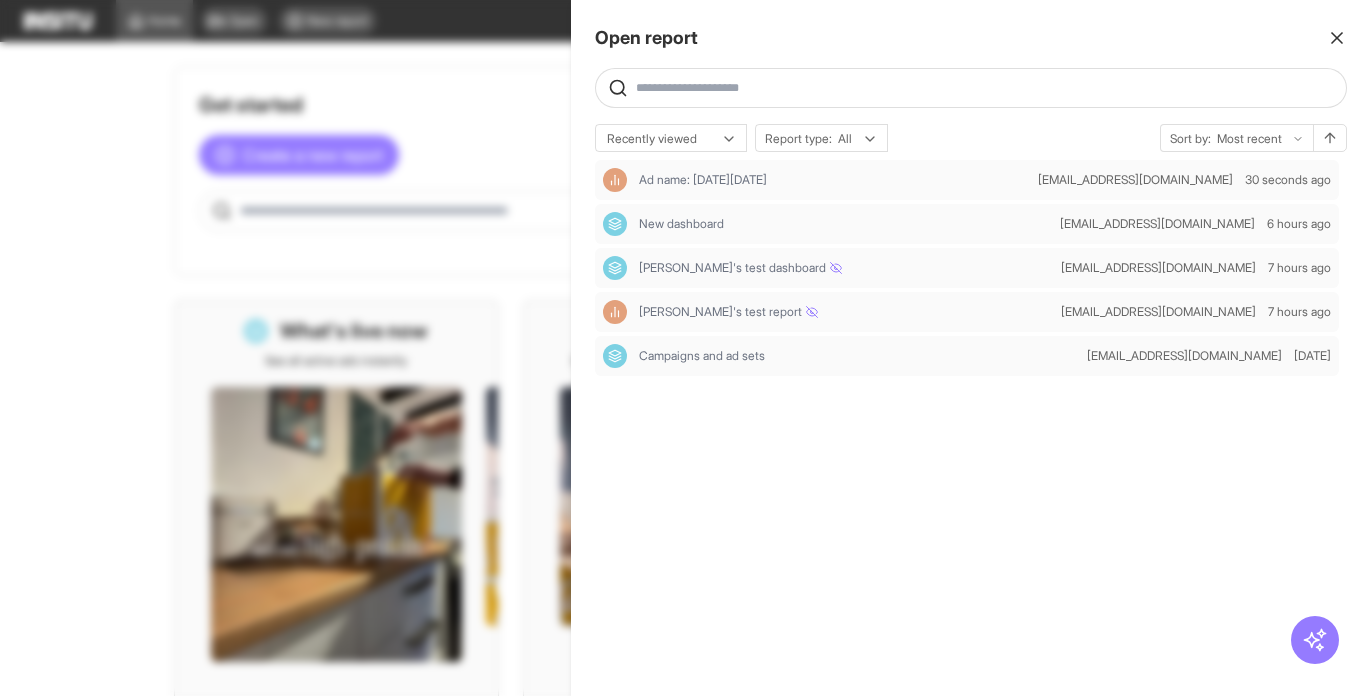 click at bounding box center [987, 88] 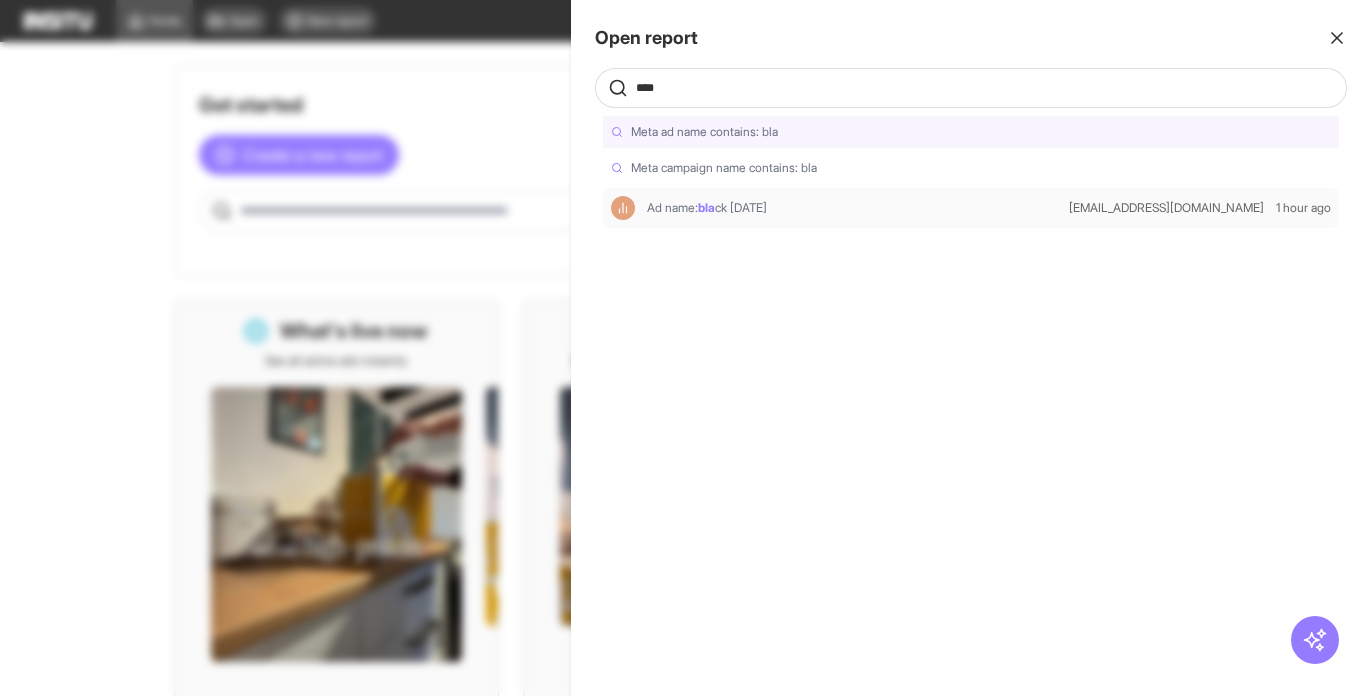type on "*****" 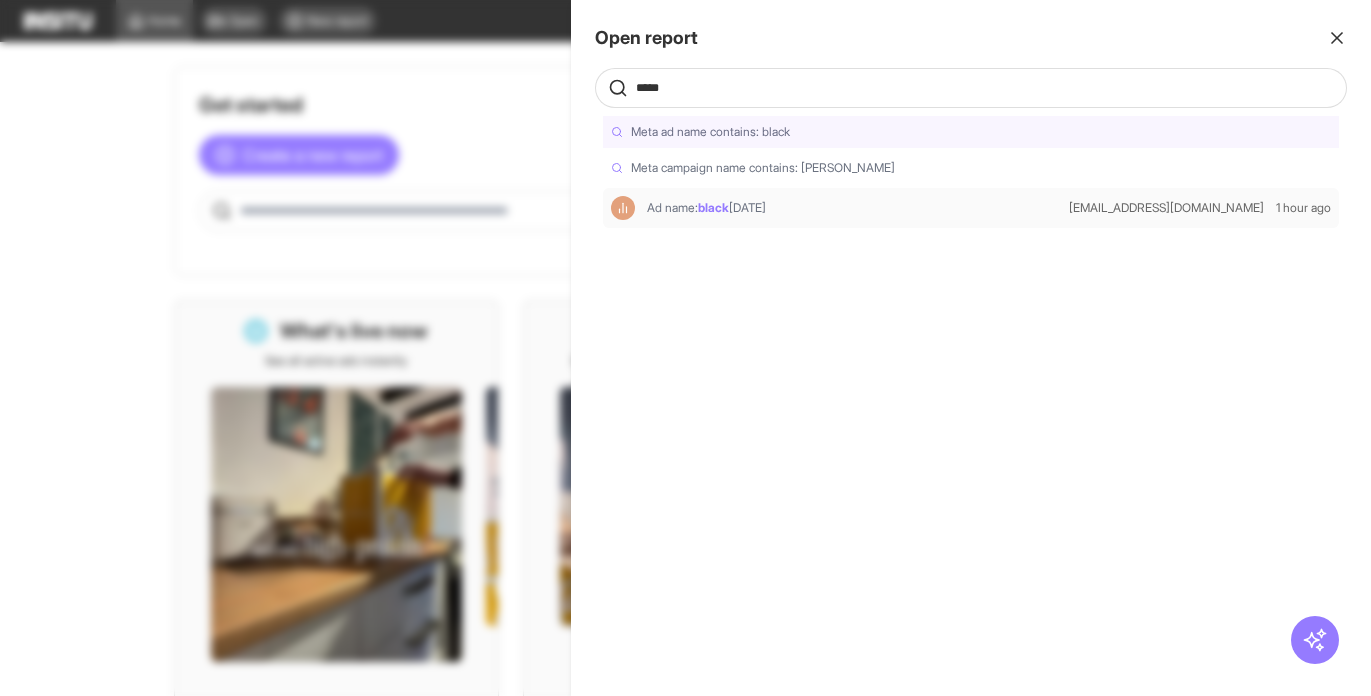 drag, startPoint x: 720, startPoint y: 93, endPoint x: 585, endPoint y: 92, distance: 135.00371 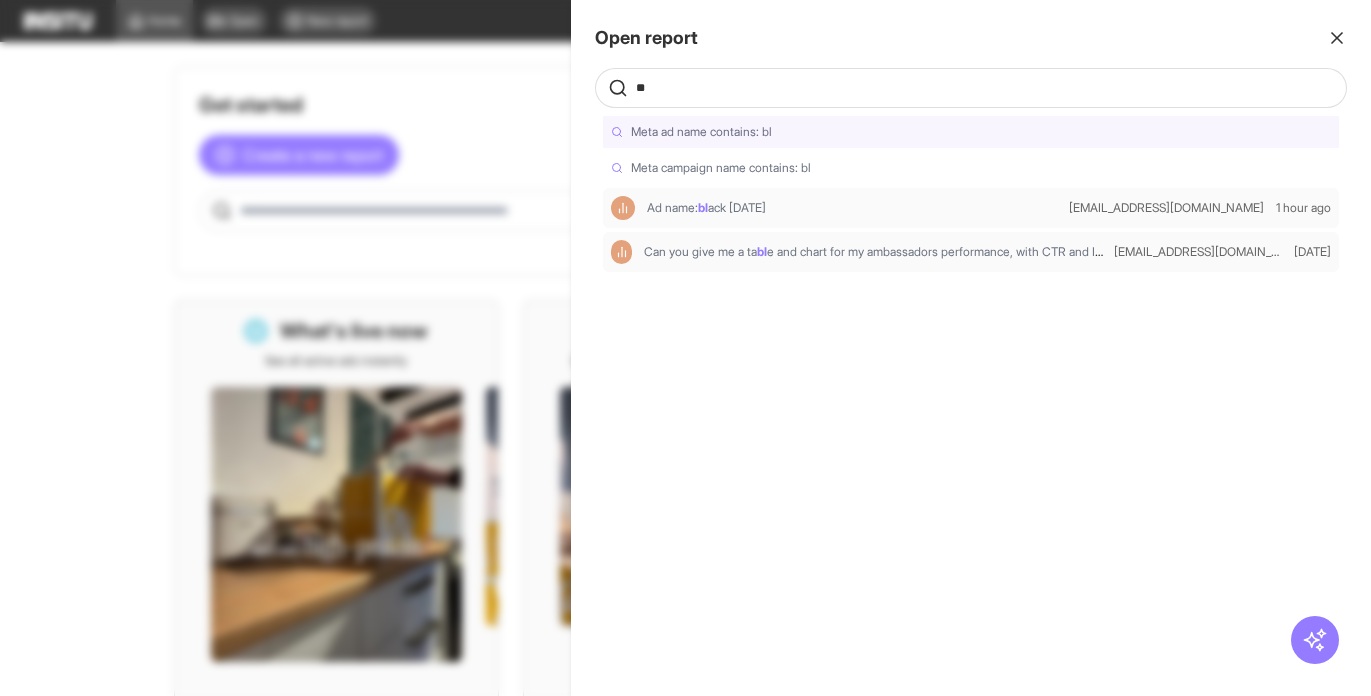 type on "*" 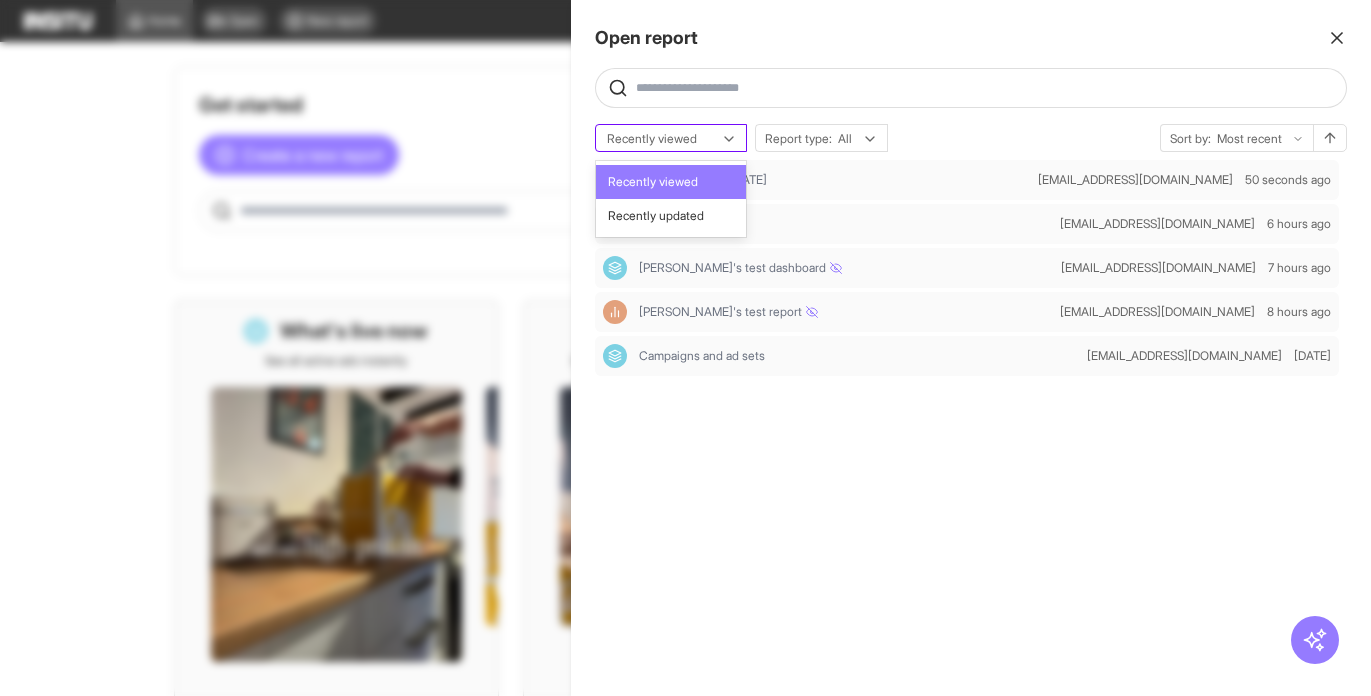 click 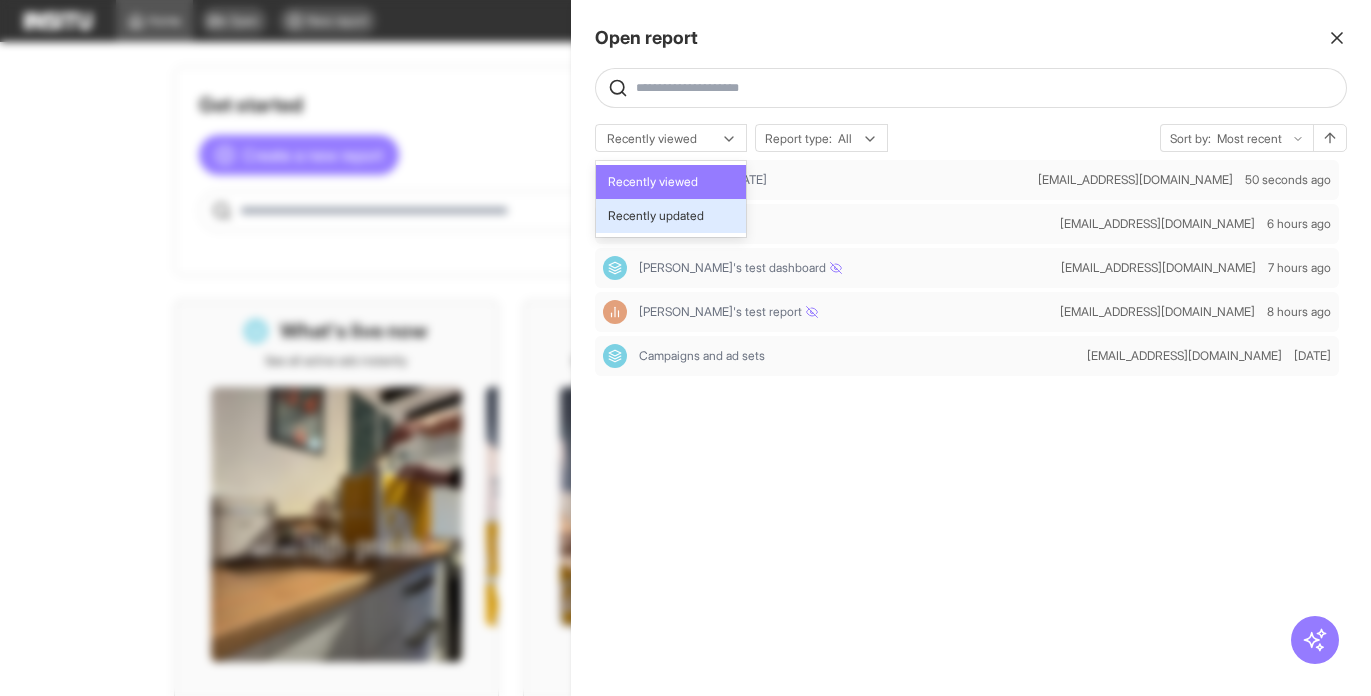 click on "Recently updated" at bounding box center [656, 216] 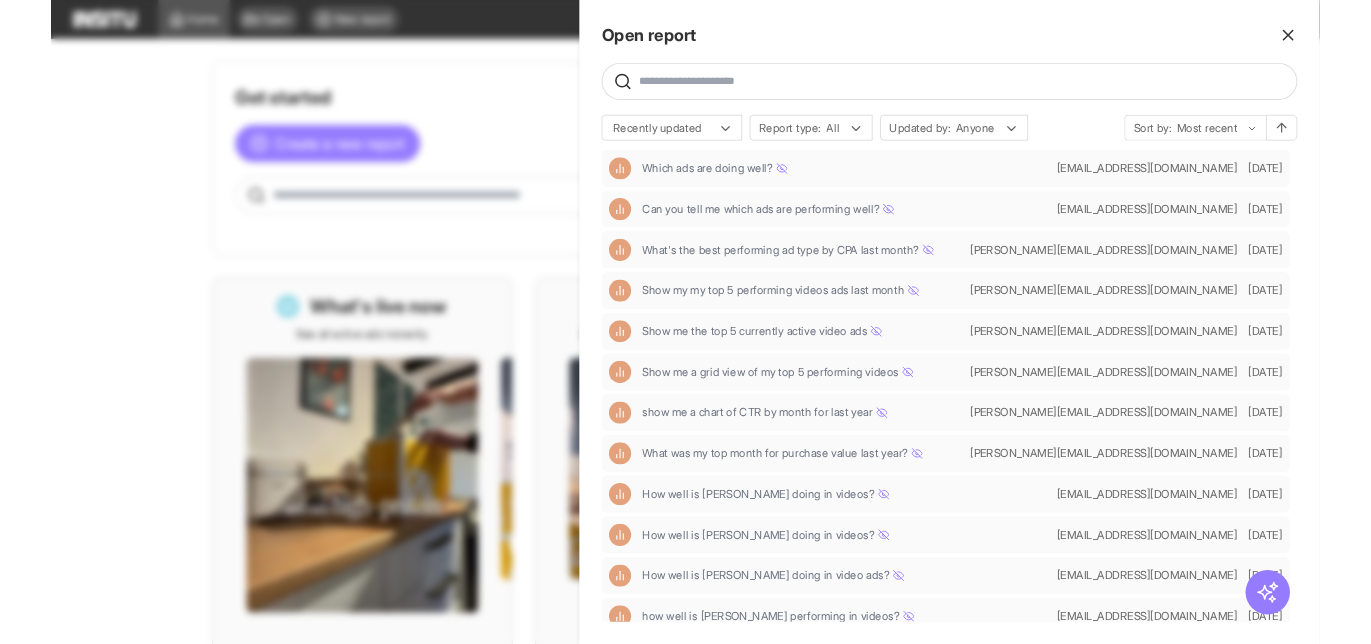 scroll, scrollTop: 10135, scrollLeft: 0, axis: vertical 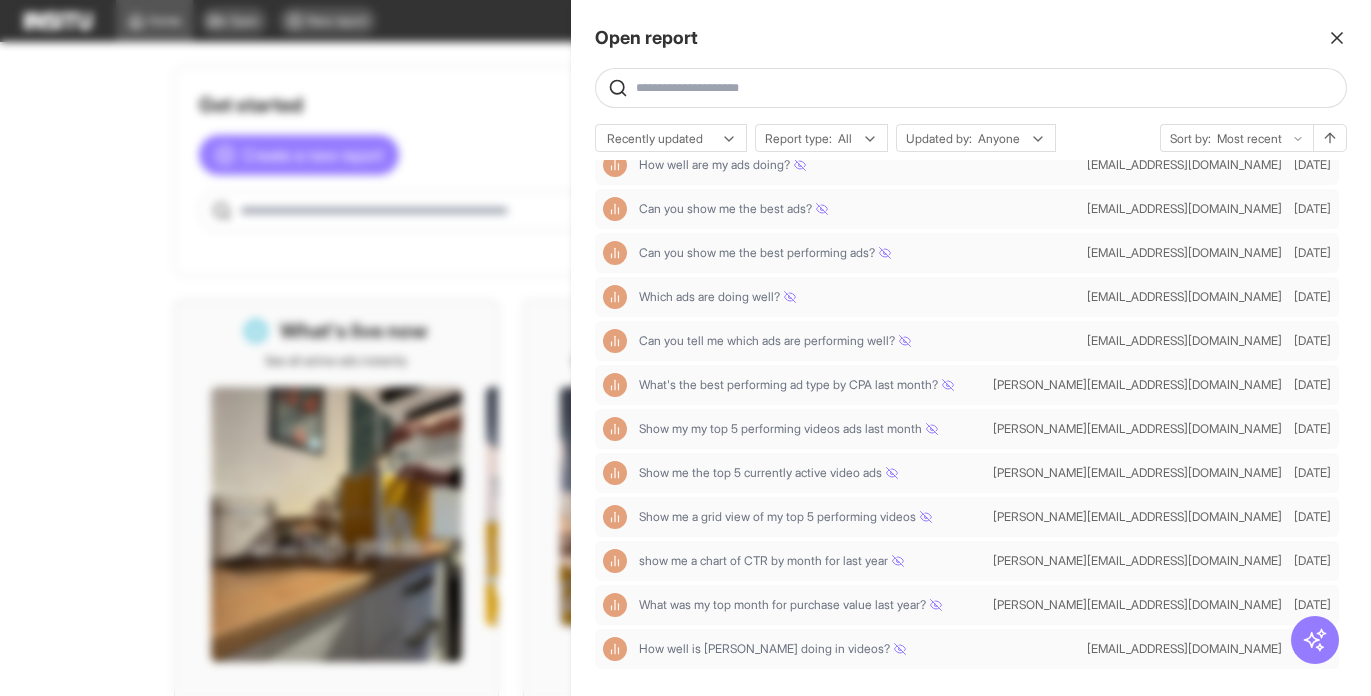 click at bounding box center [971, 88] 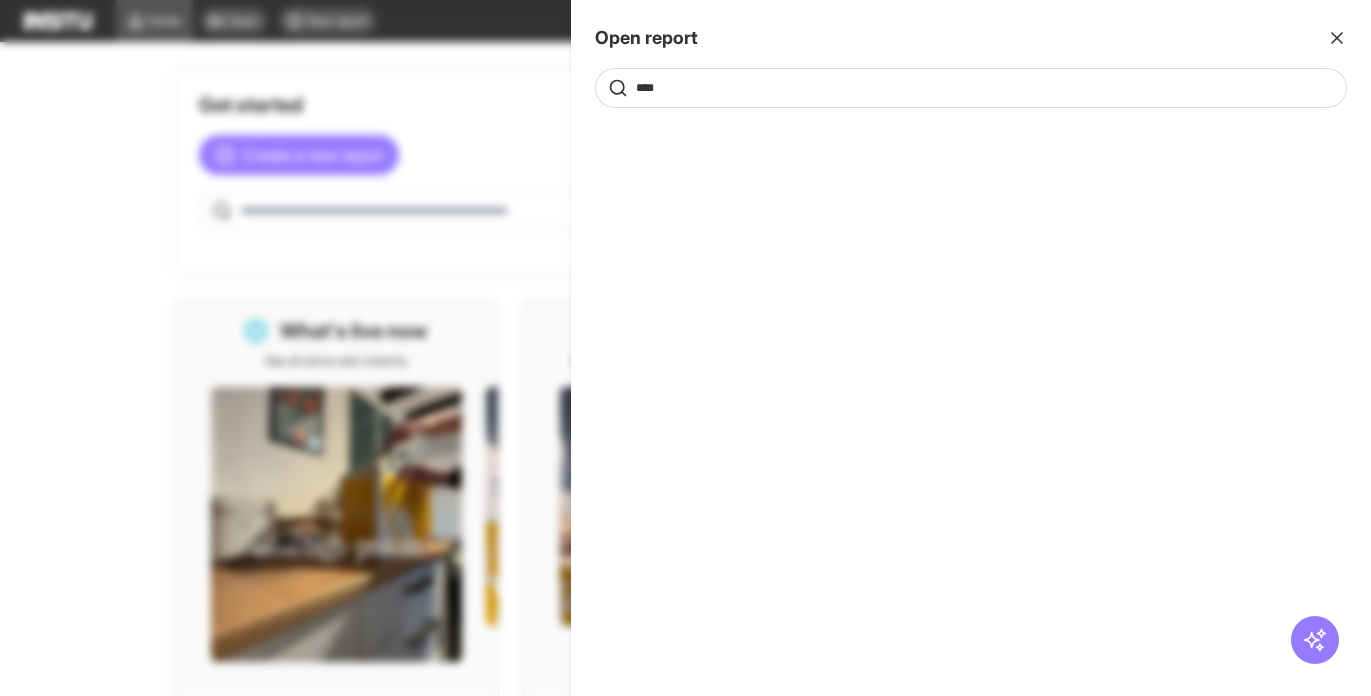click on "****" at bounding box center [987, 88] 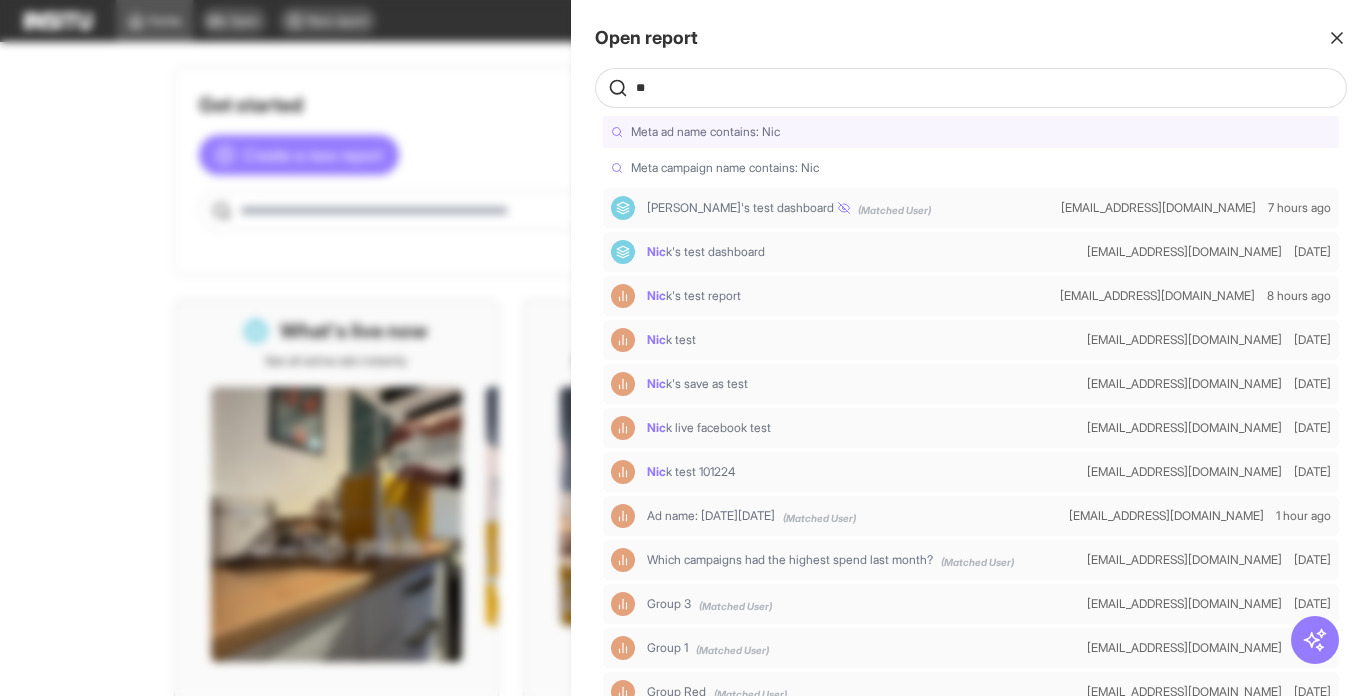 type on "*" 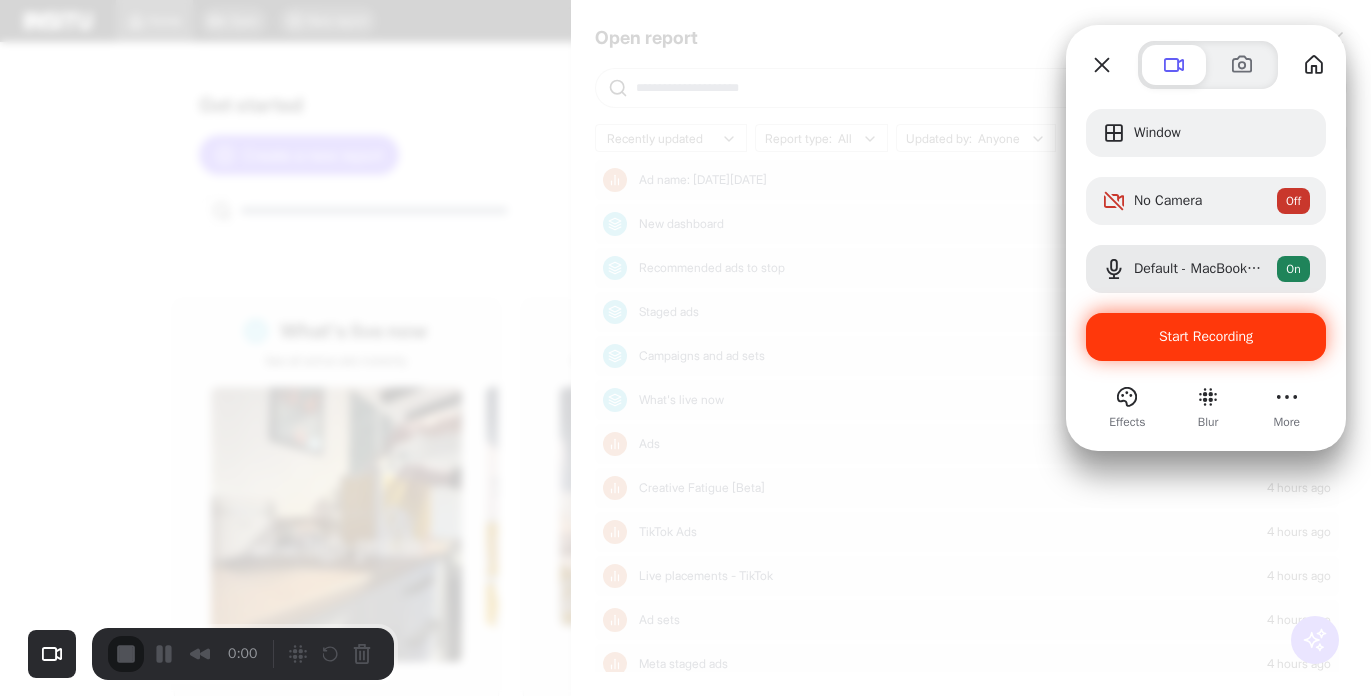 click on "Start Recording" at bounding box center (1206, 336) 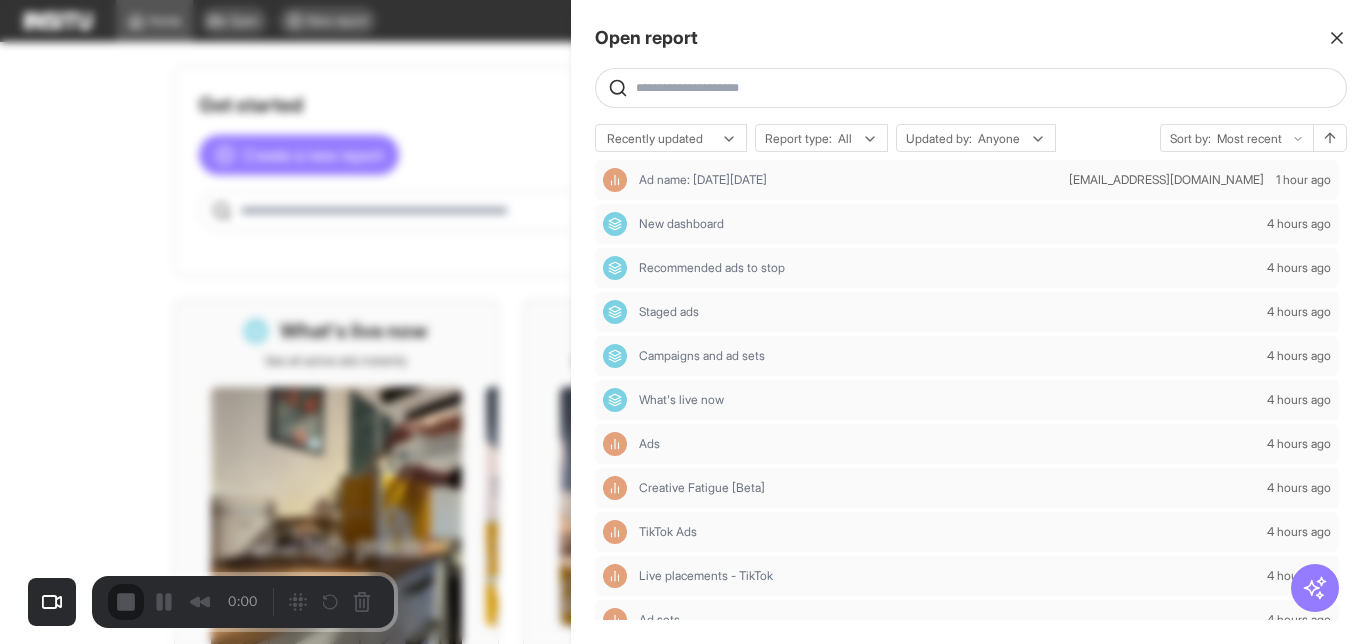 click on "Start Recording" at bounding box center (54, 696) 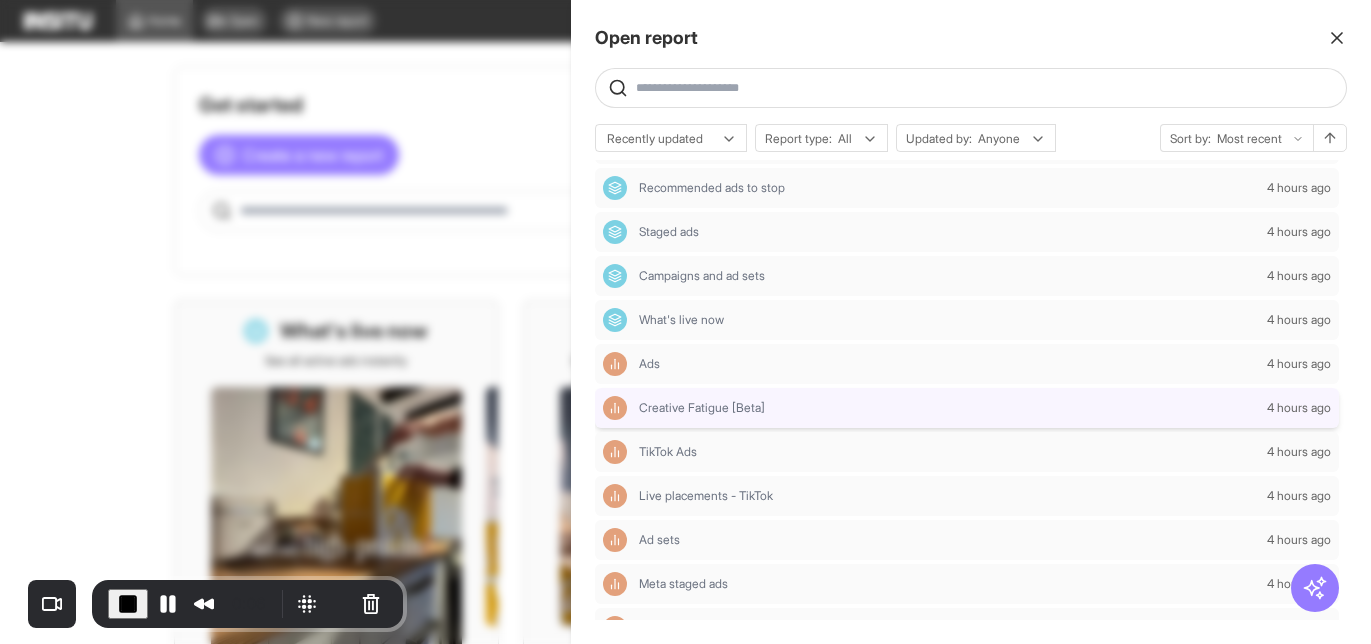 scroll, scrollTop: 0, scrollLeft: 0, axis: both 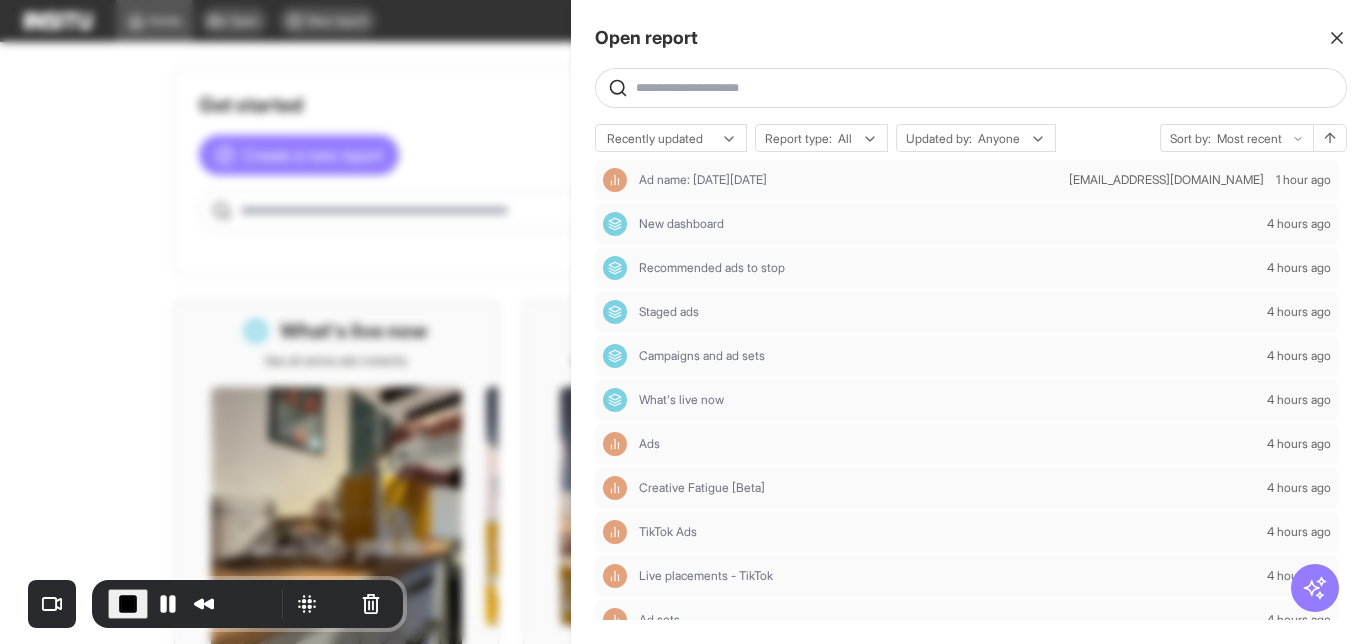 click at bounding box center [987, 88] 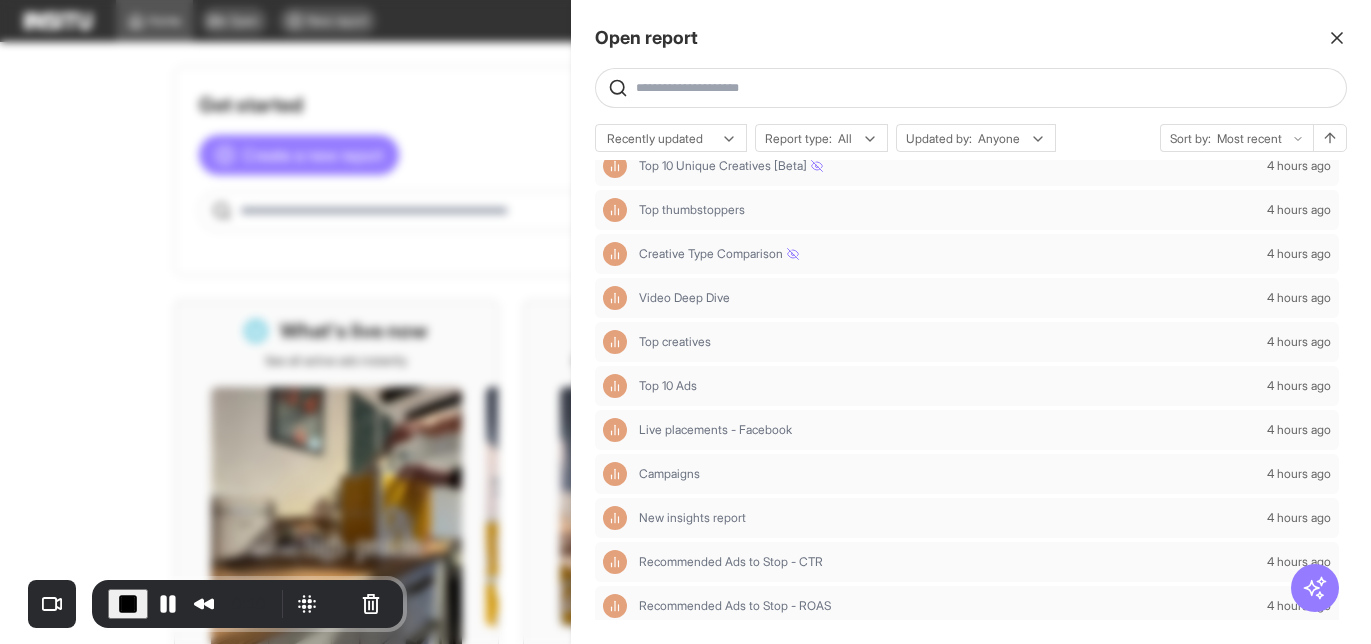 scroll, scrollTop: 0, scrollLeft: 0, axis: both 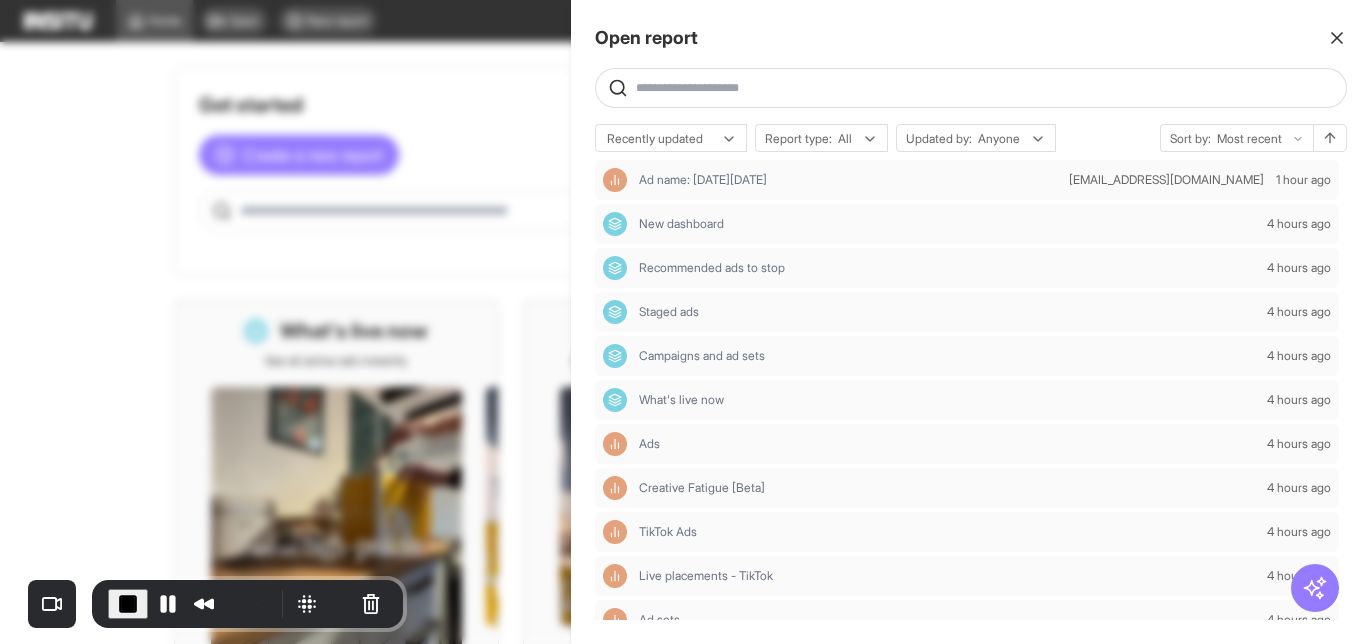 click at bounding box center [987, 88] 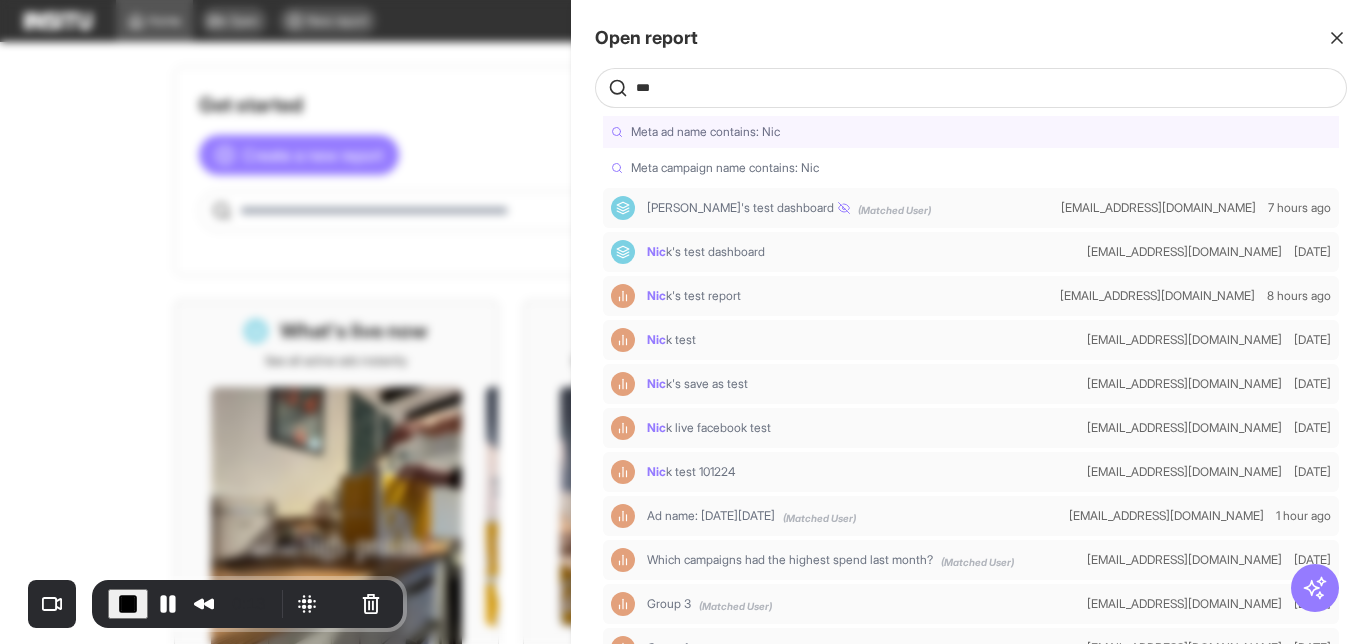 type on "****" 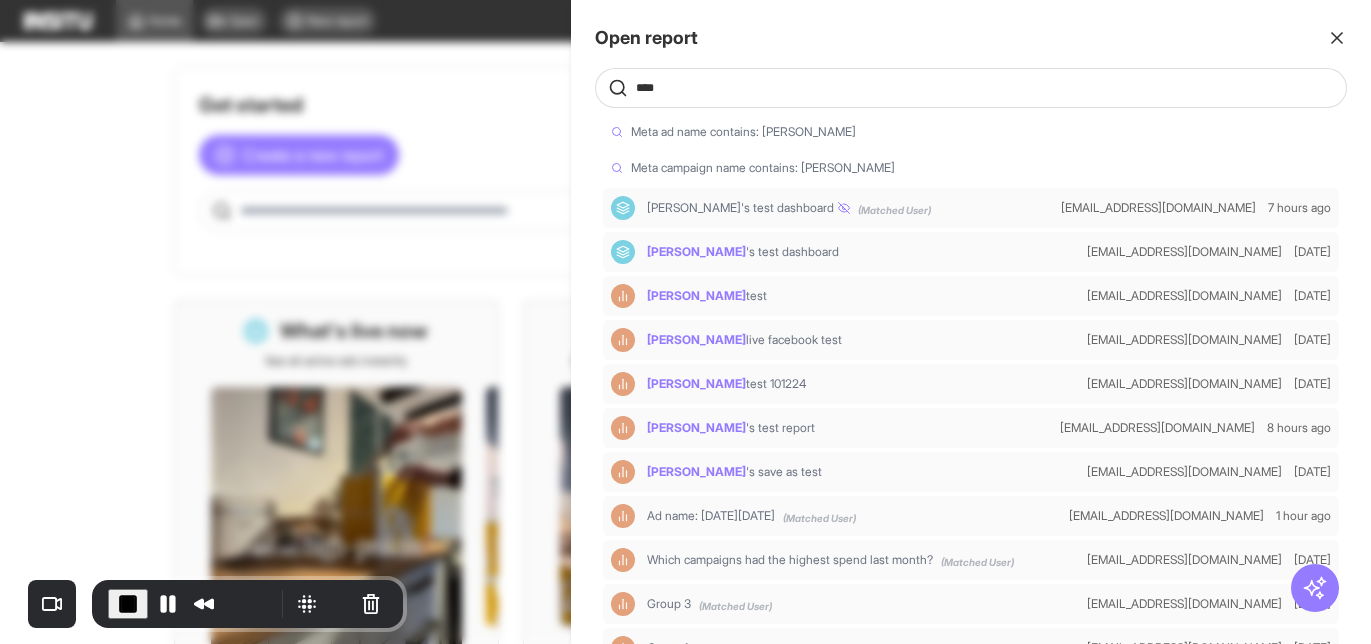 click on "****" at bounding box center (987, 88) 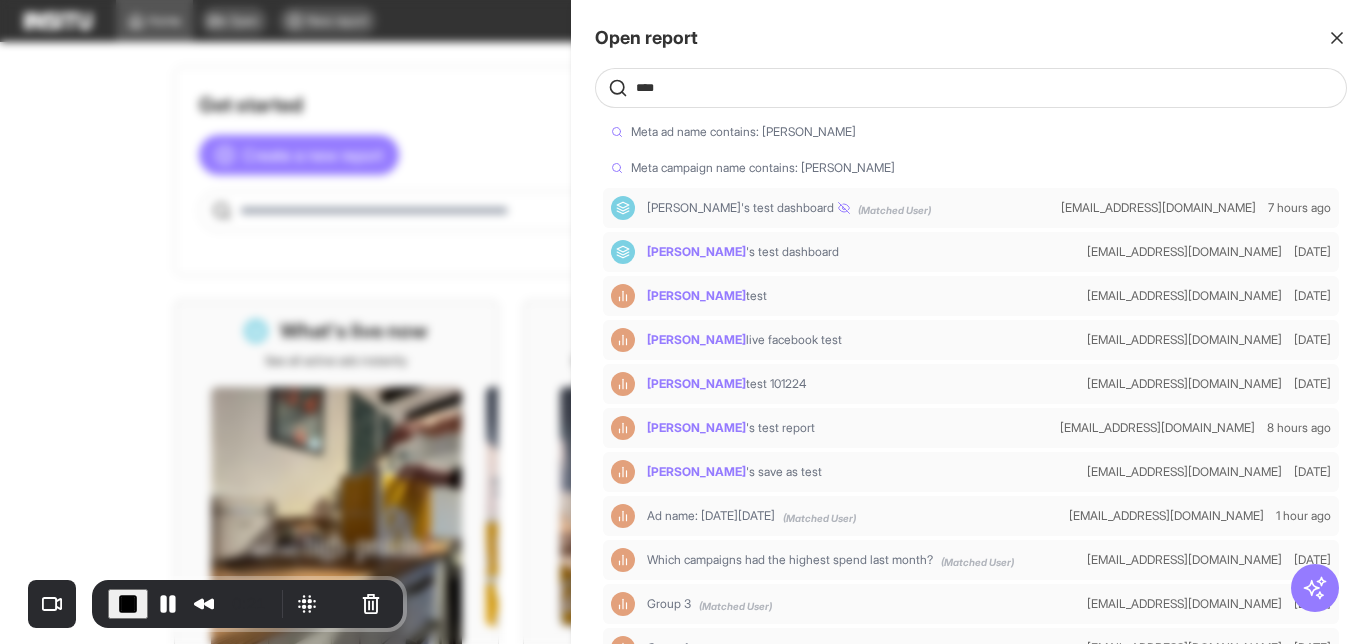 drag, startPoint x: 677, startPoint y: 85, endPoint x: 610, endPoint y: 80, distance: 67.18631 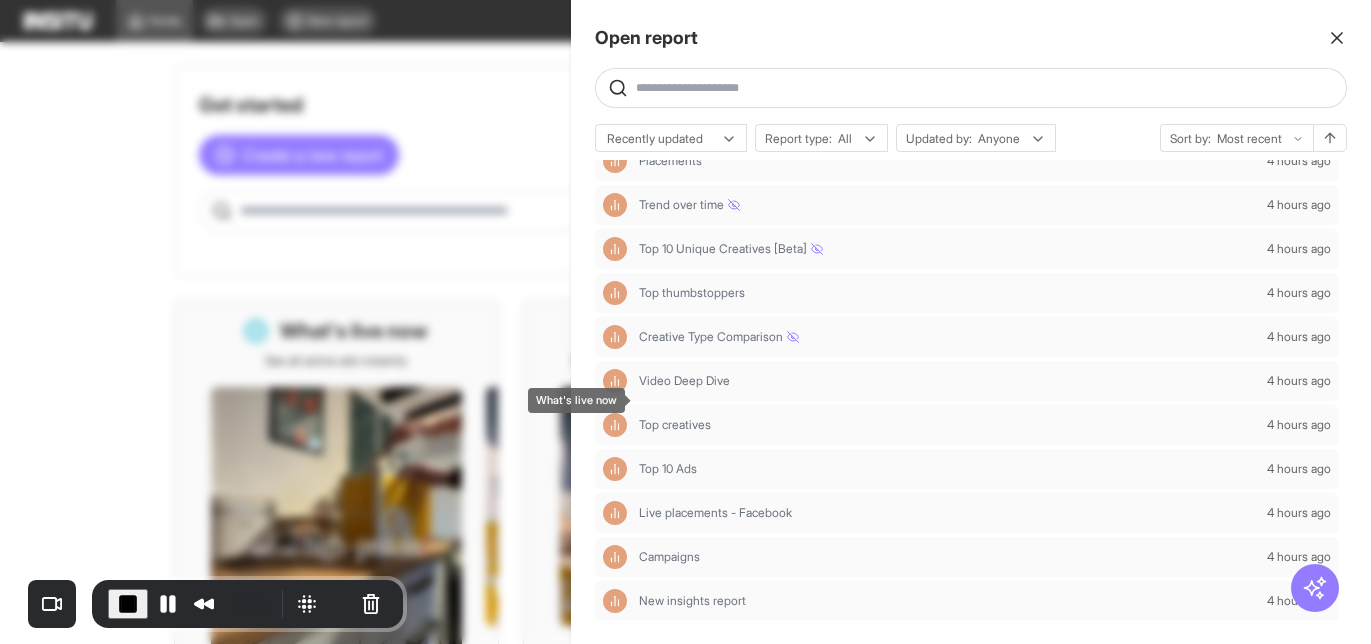 scroll, scrollTop: 0, scrollLeft: 0, axis: both 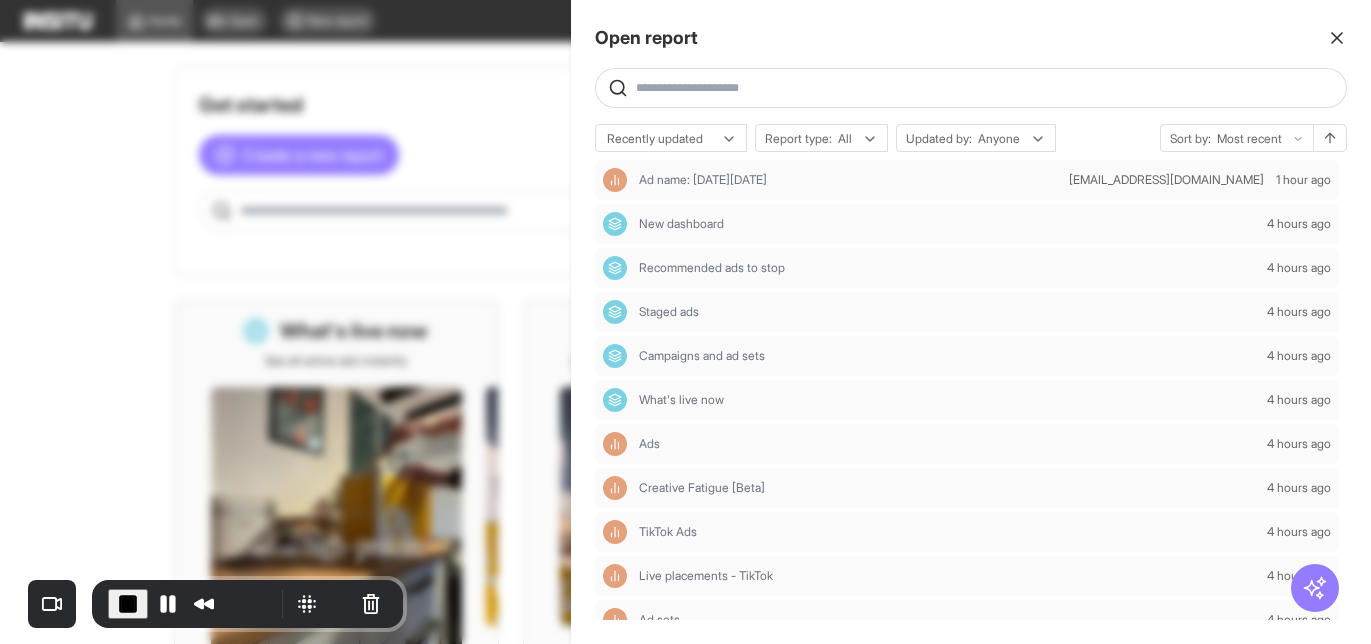click at bounding box center (987, 88) 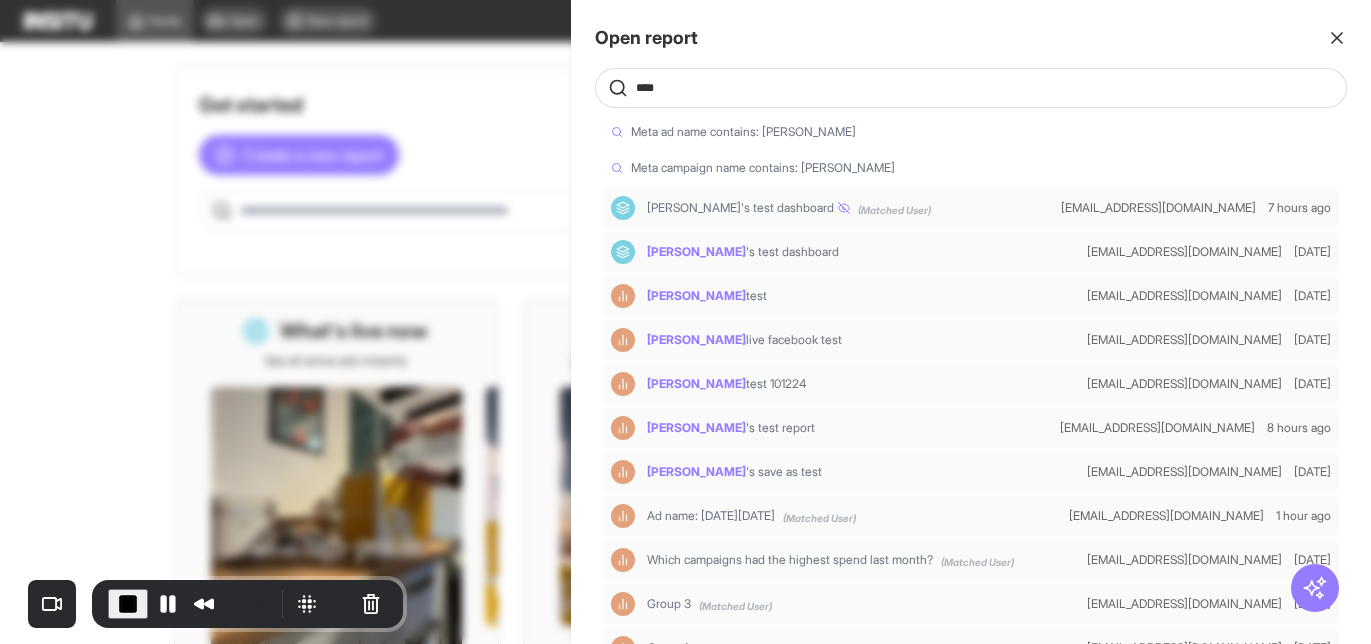 click on "****" at bounding box center [987, 88] 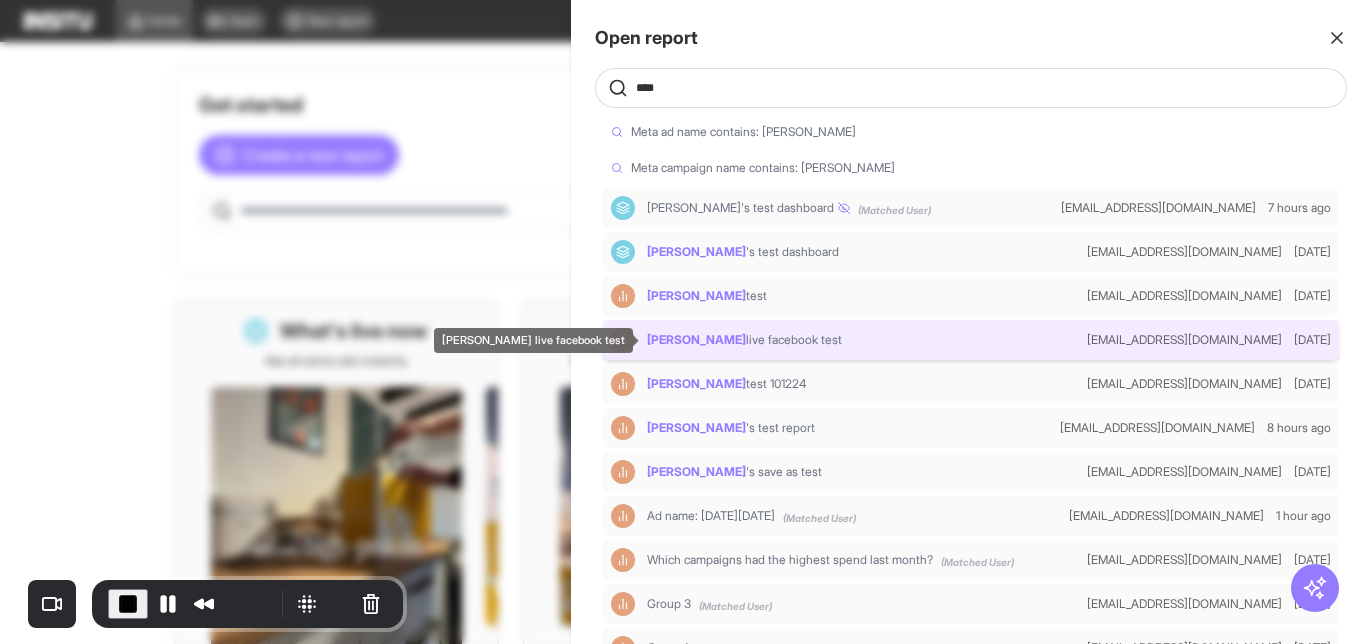 type on "****" 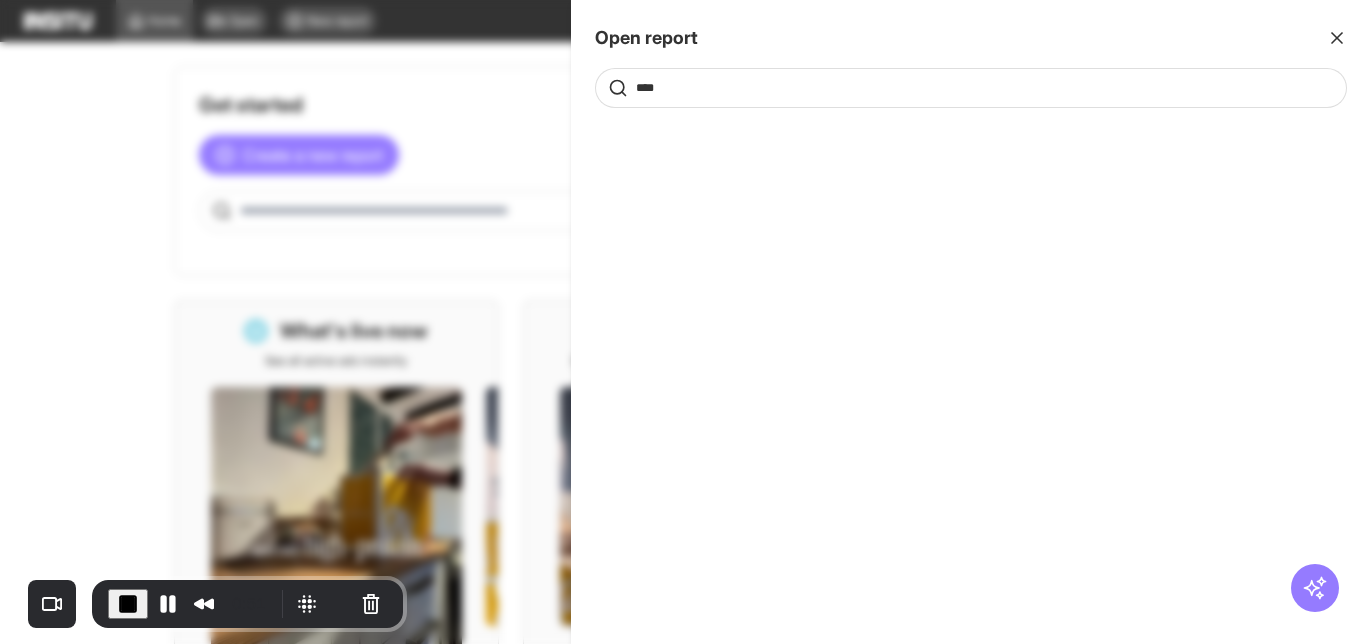 drag, startPoint x: 595, startPoint y: 77, endPoint x: 567, endPoint y: 76, distance: 28.01785 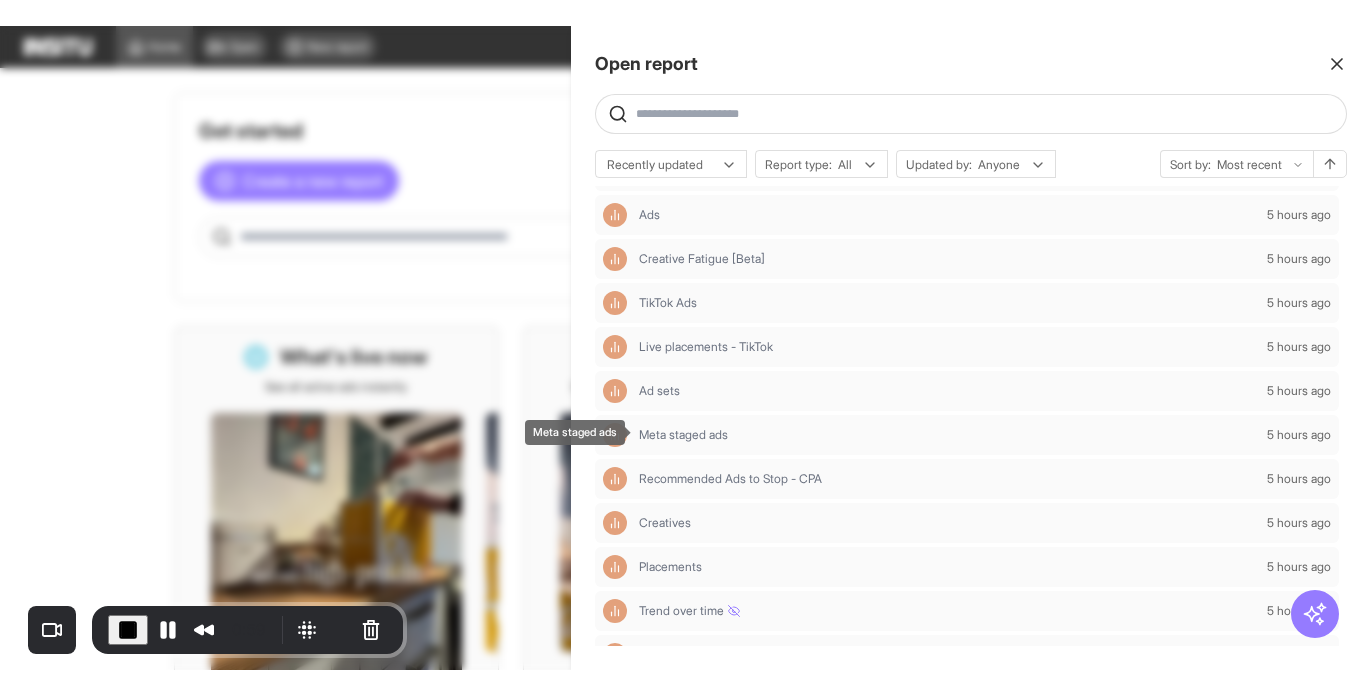 scroll, scrollTop: 258, scrollLeft: 0, axis: vertical 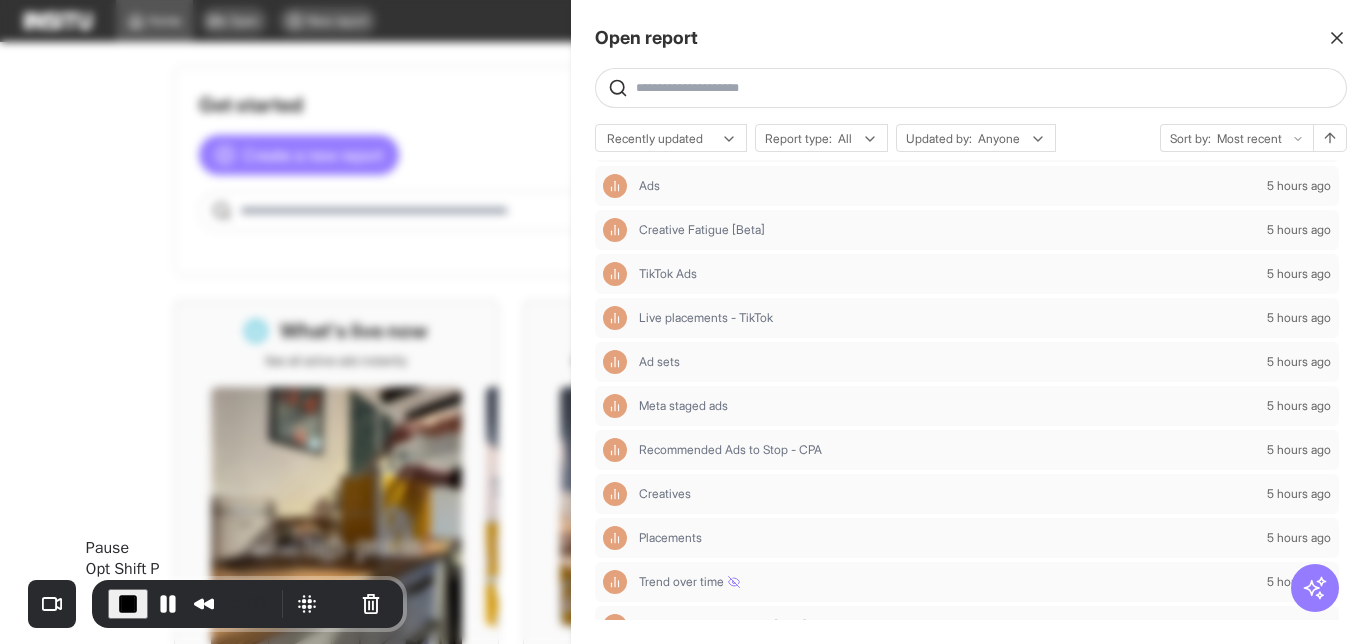 type 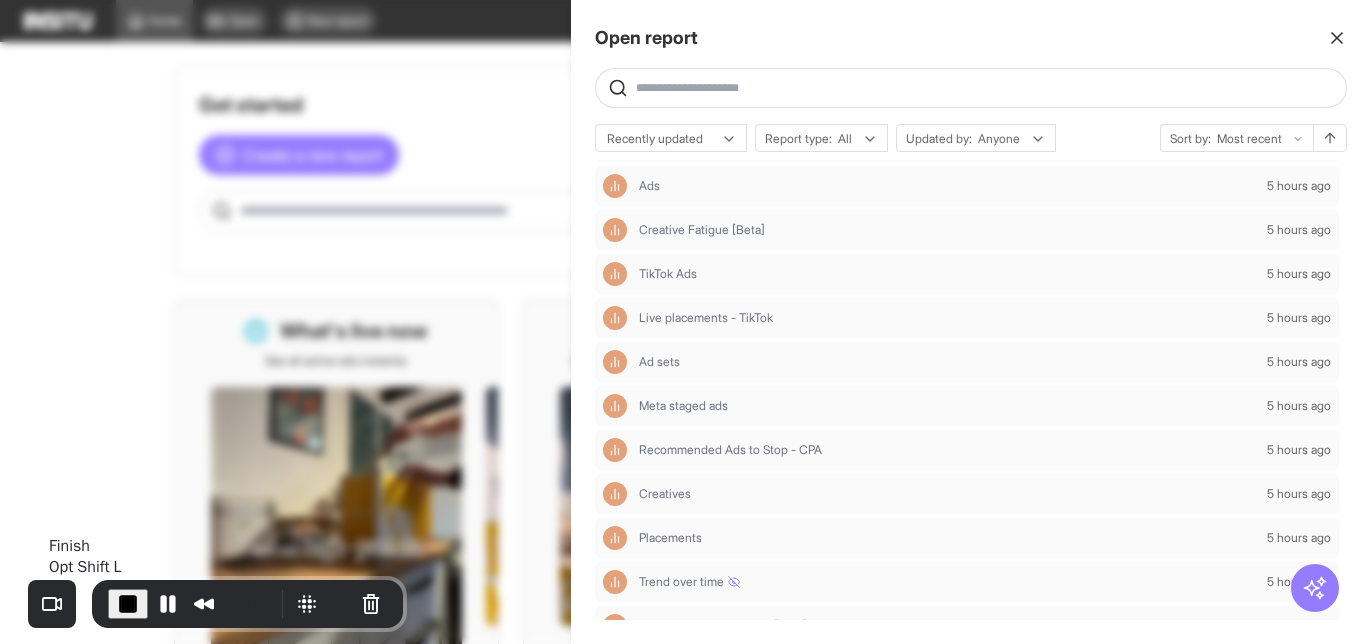 click at bounding box center (128, 604) 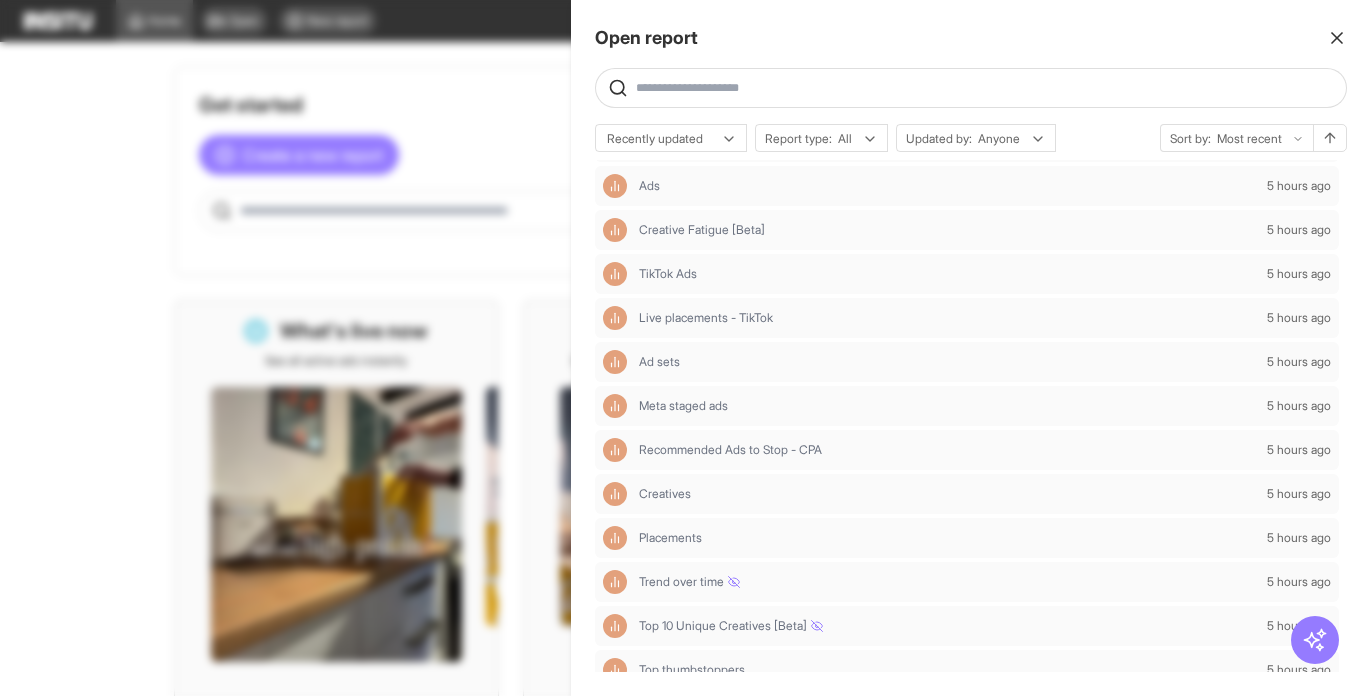 click 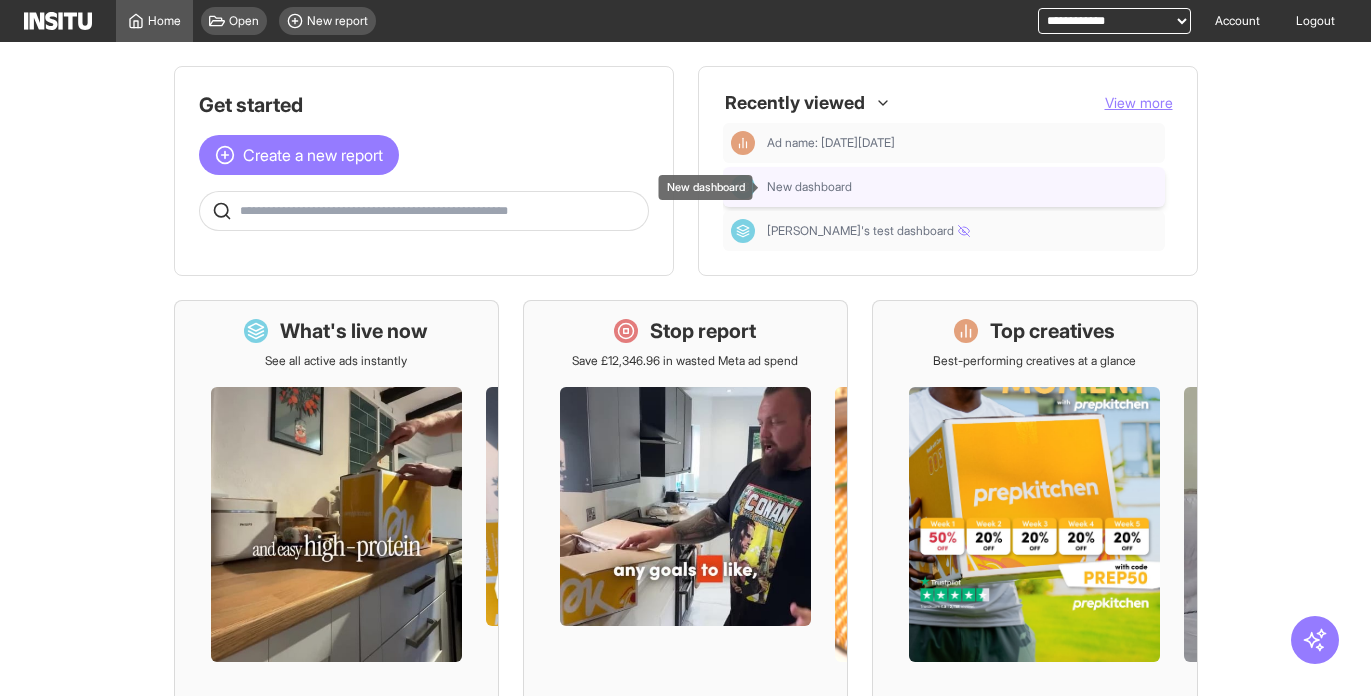 click on "New dashboard" at bounding box center (962, 187) 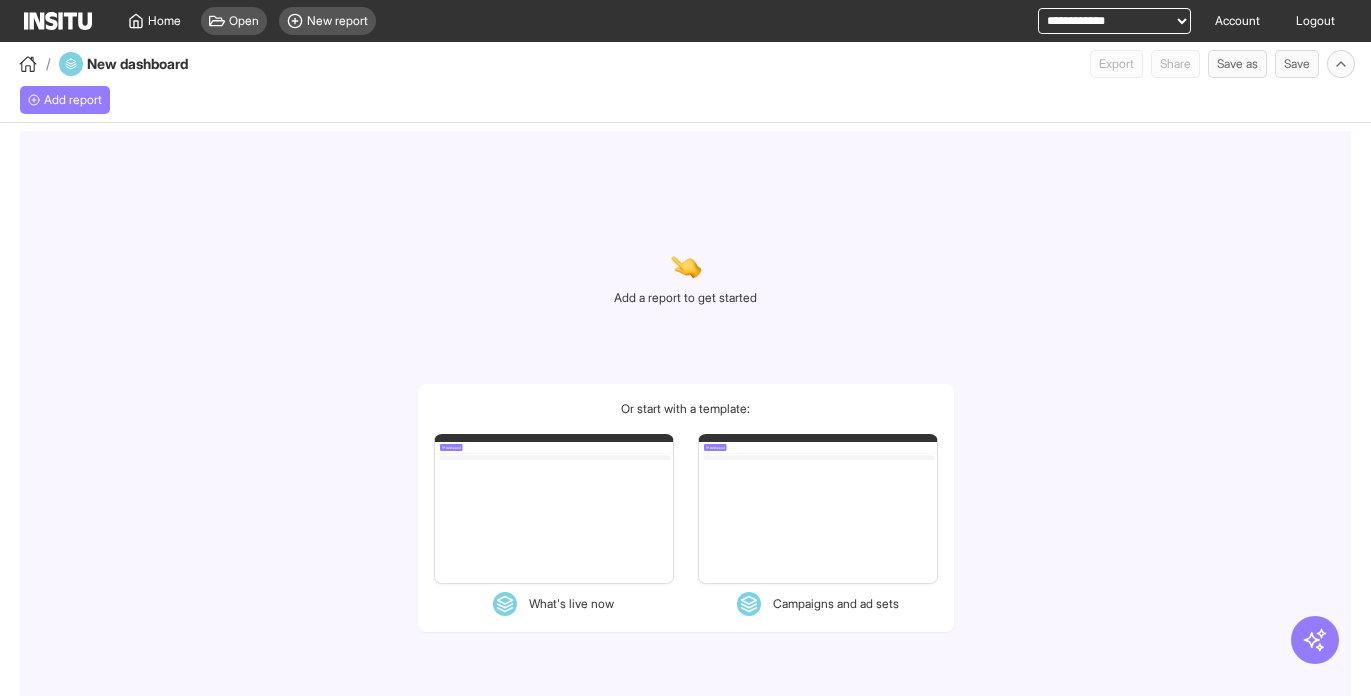 select on "**" 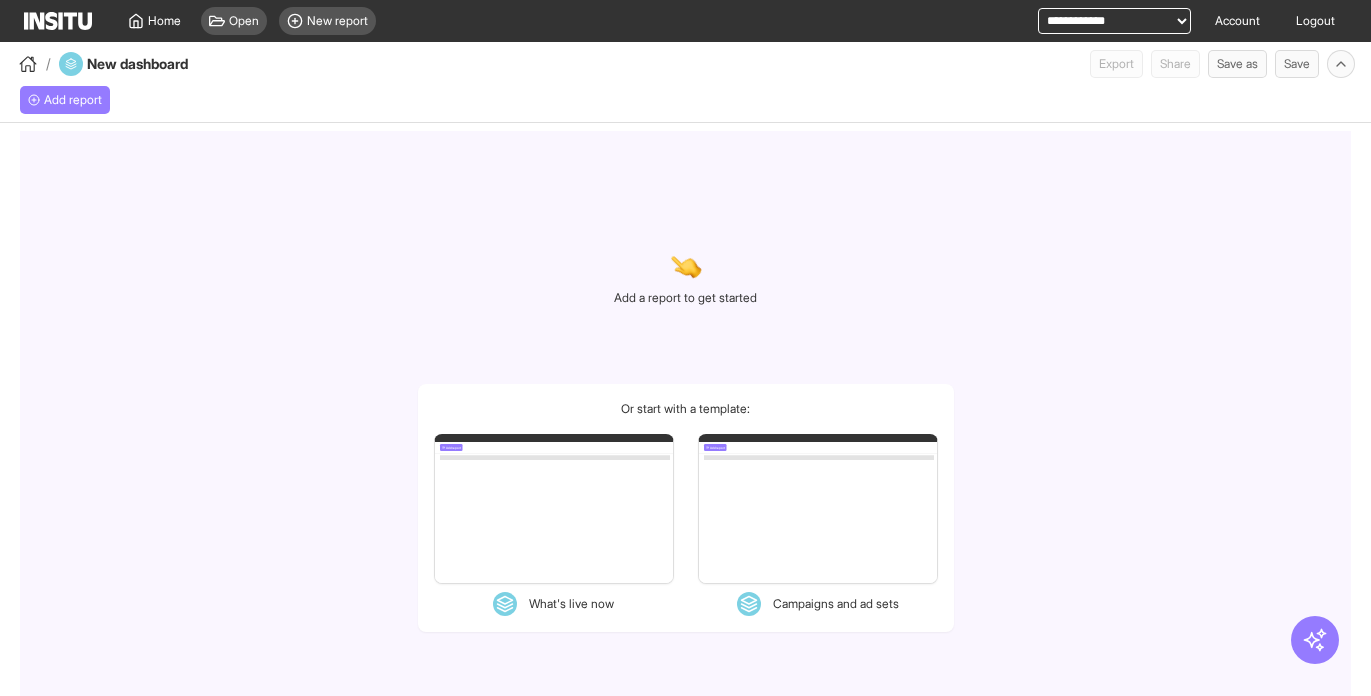 select on "**" 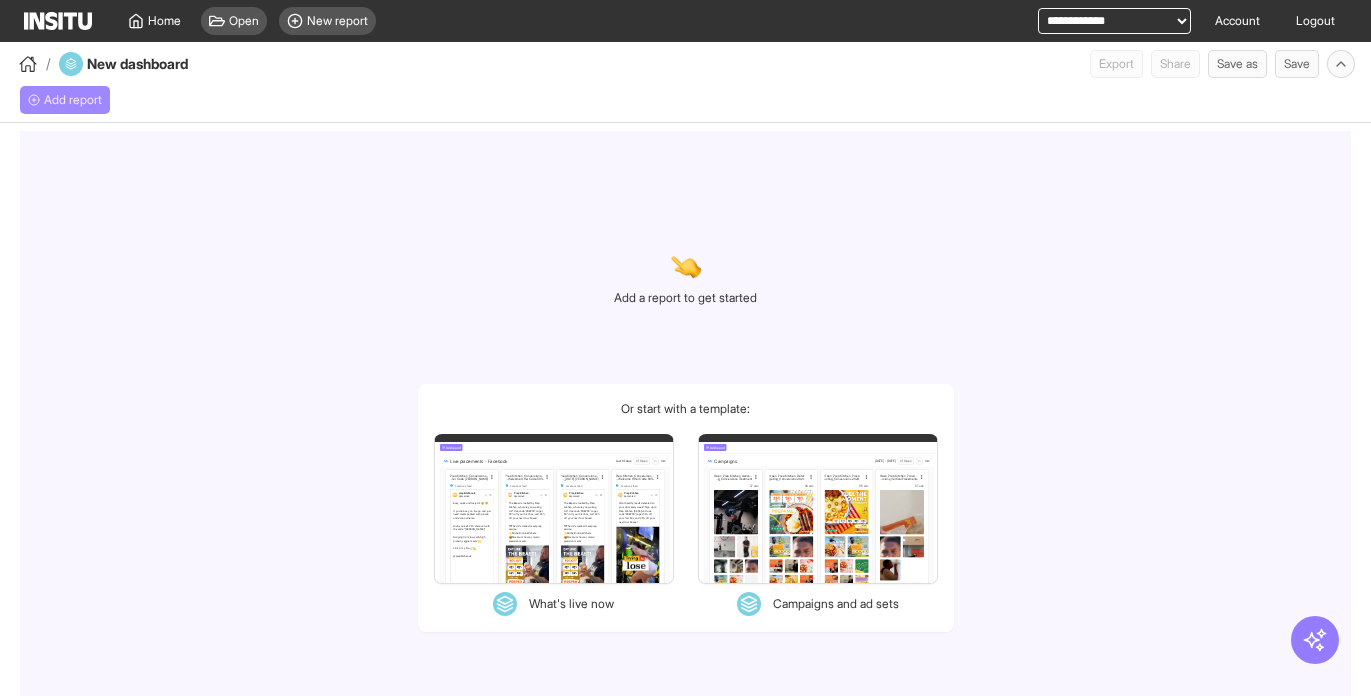 click on "Add report" at bounding box center (73, 100) 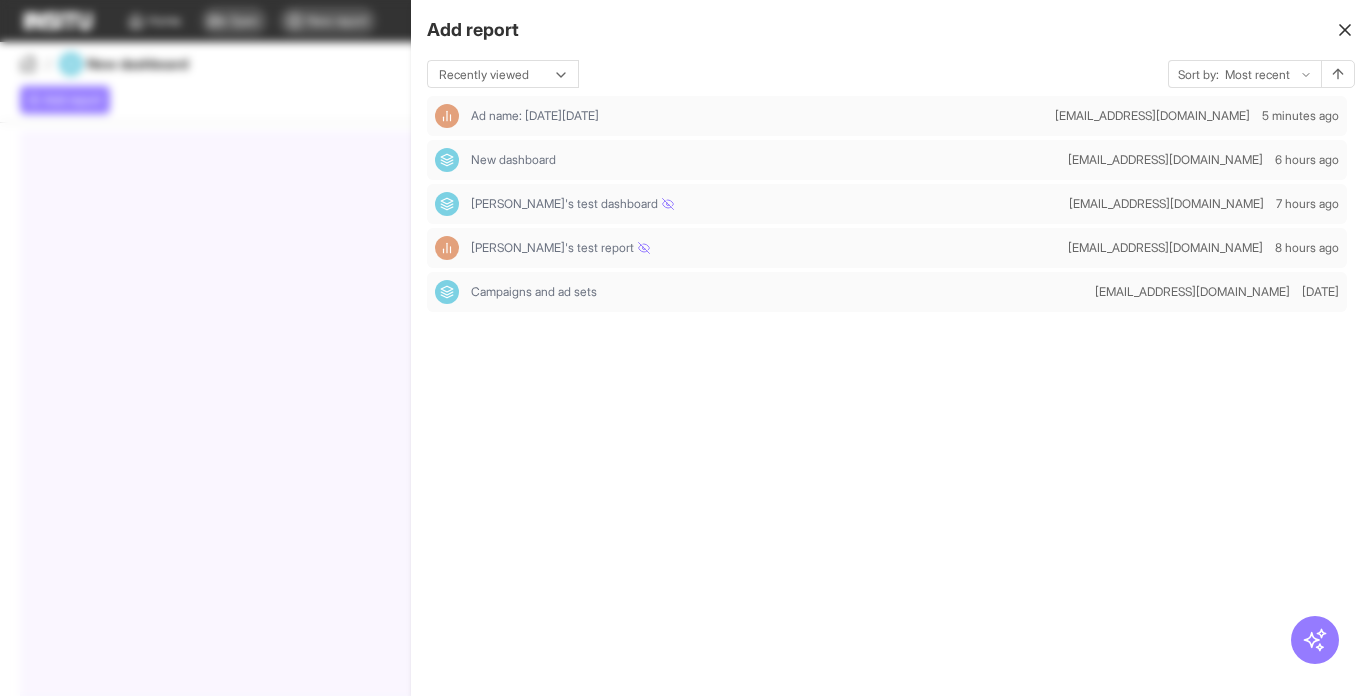 click 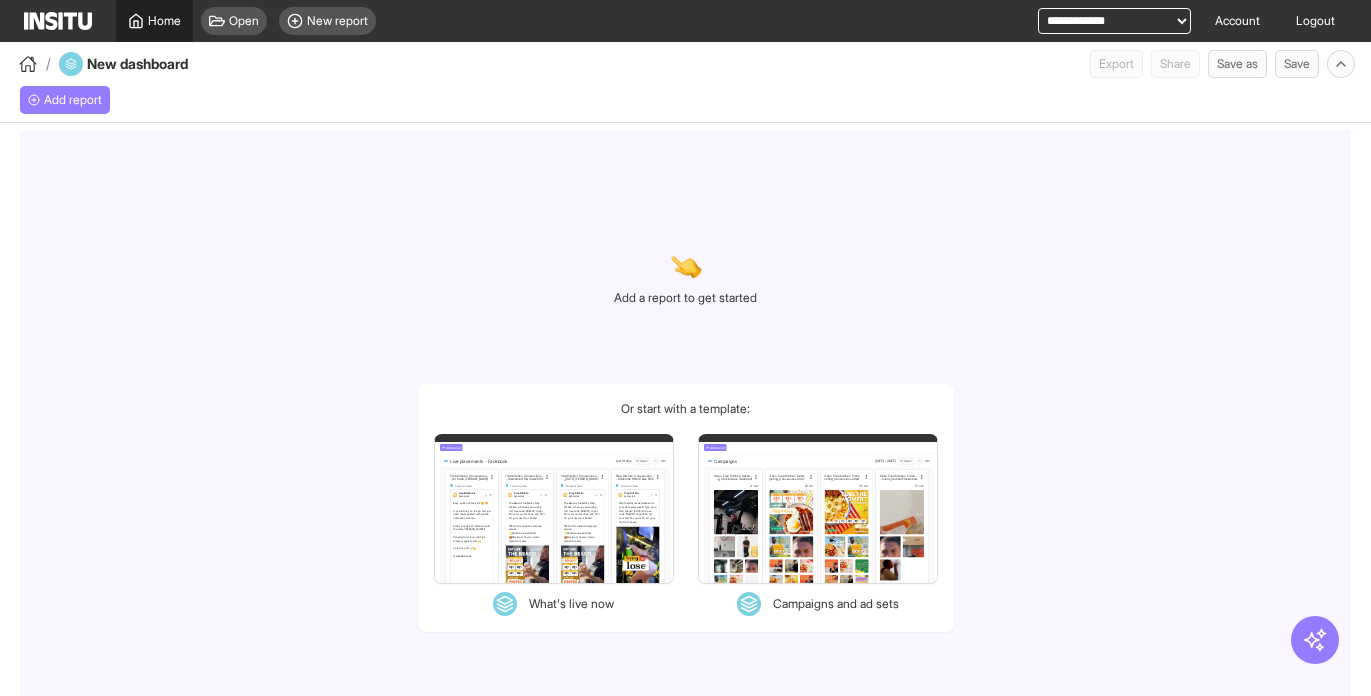 click on "Home" at bounding box center [154, 21] 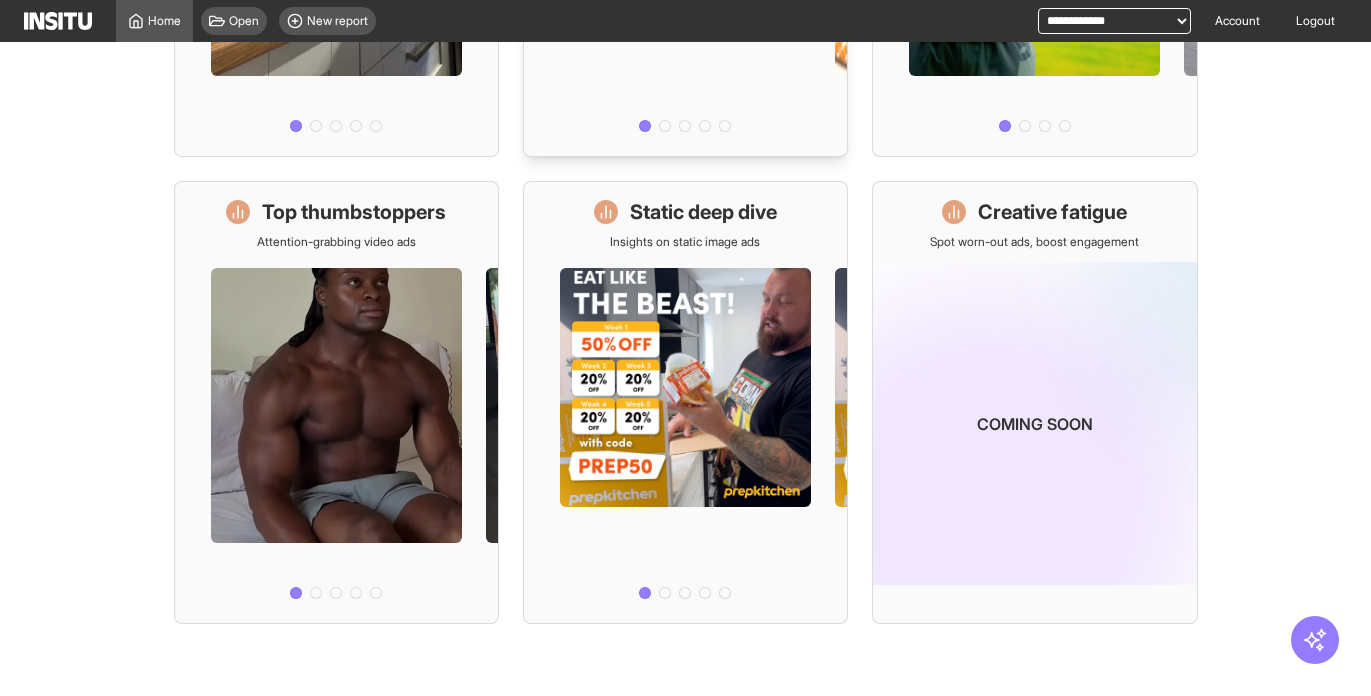 scroll, scrollTop: 0, scrollLeft: 0, axis: both 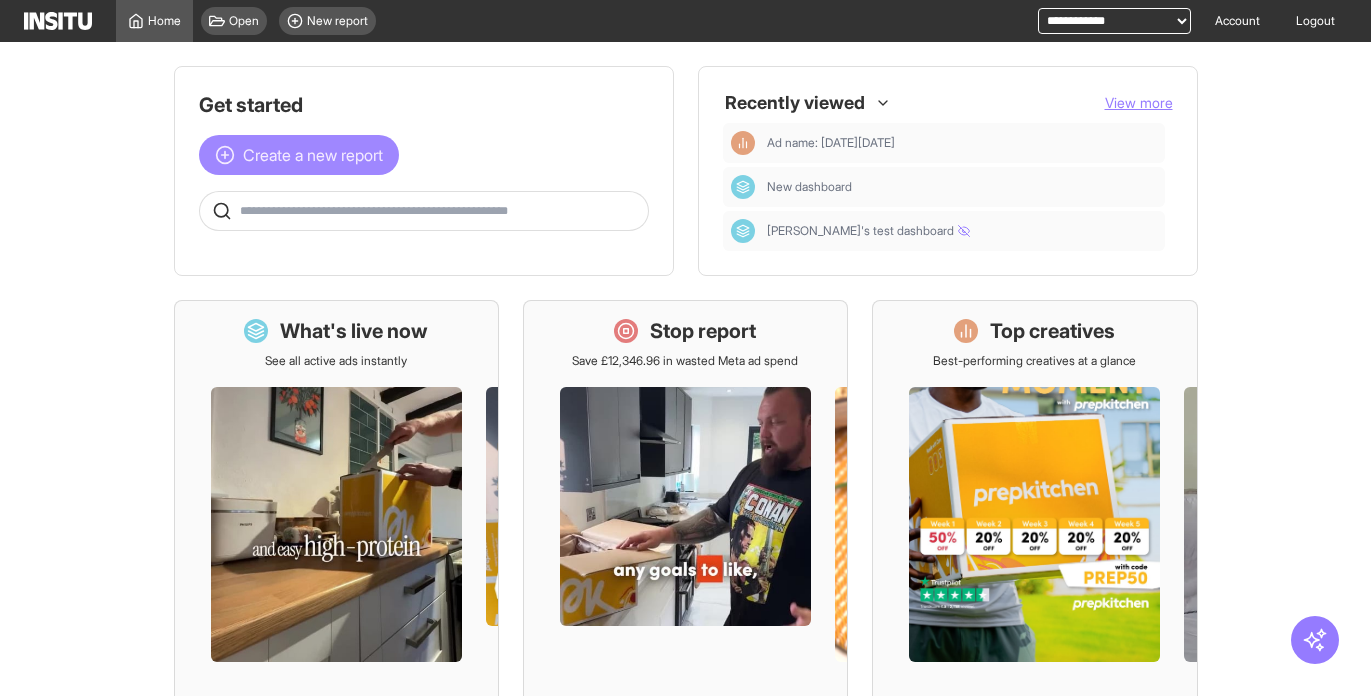 click on "Create a new report" at bounding box center [299, 155] 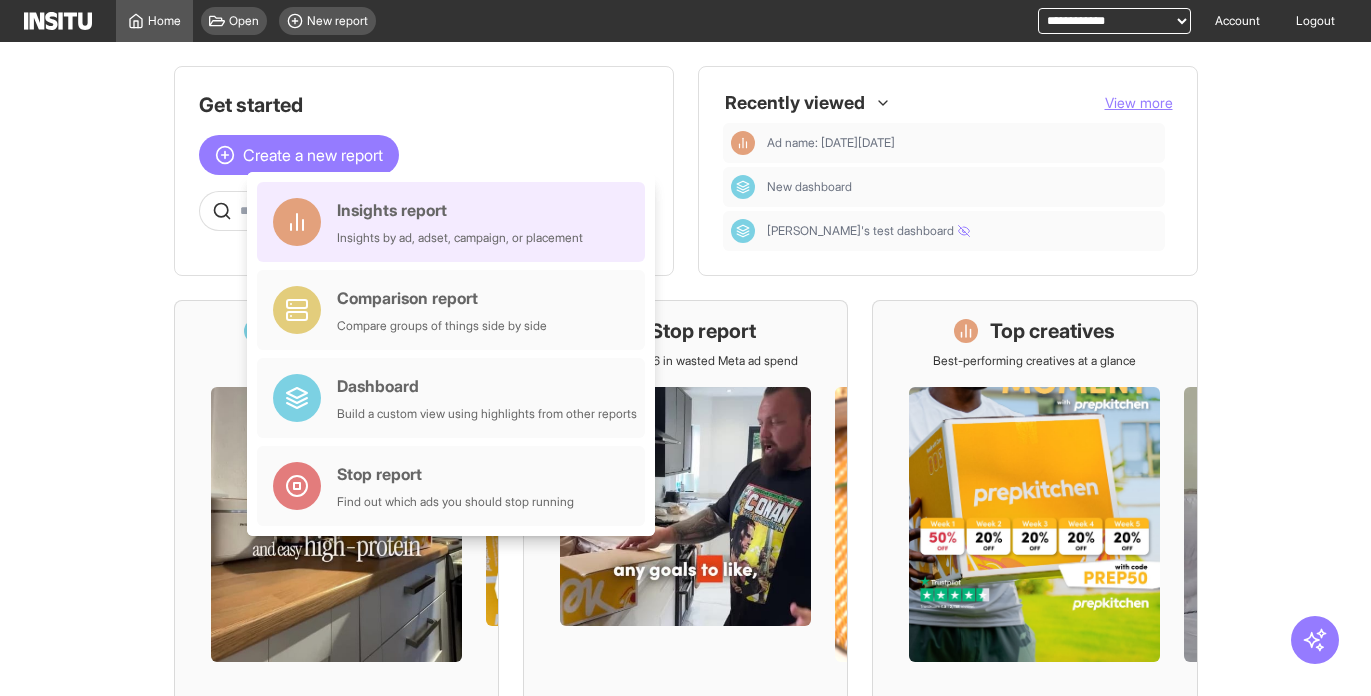 click on "Insights report" at bounding box center [460, 210] 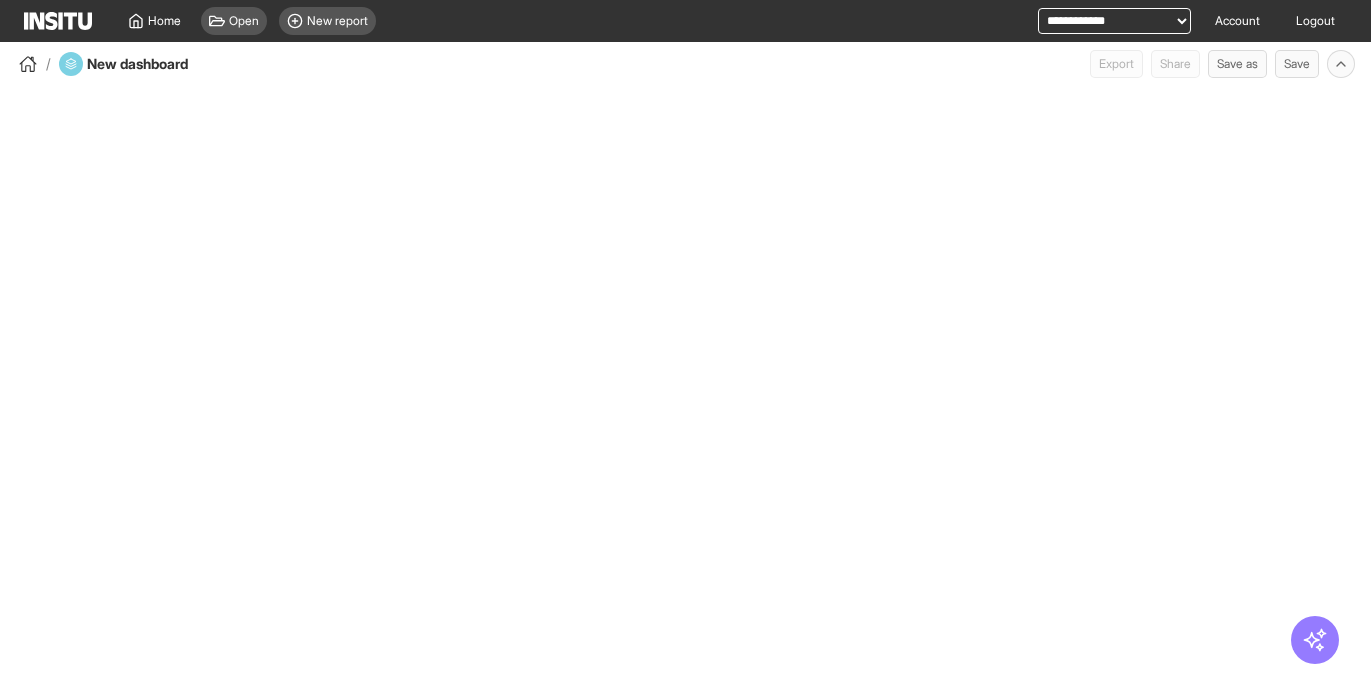 select on "**" 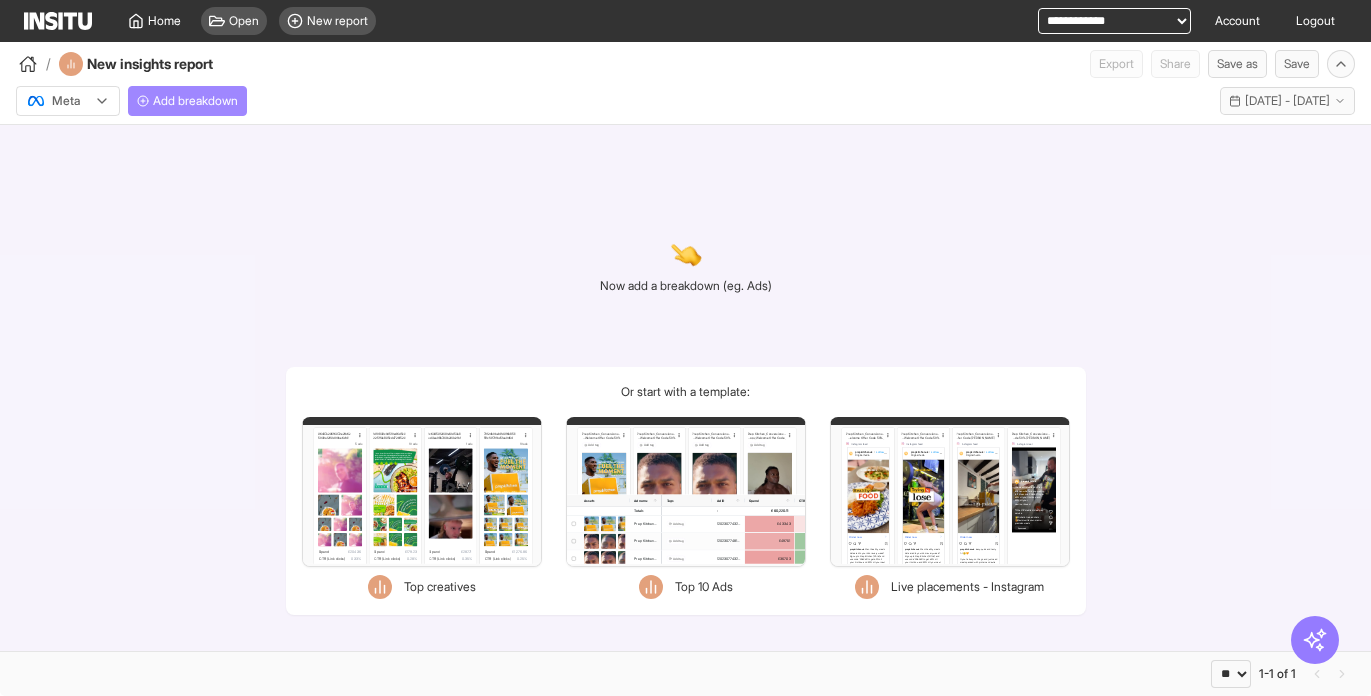 click on "Add breakdown" at bounding box center [195, 101] 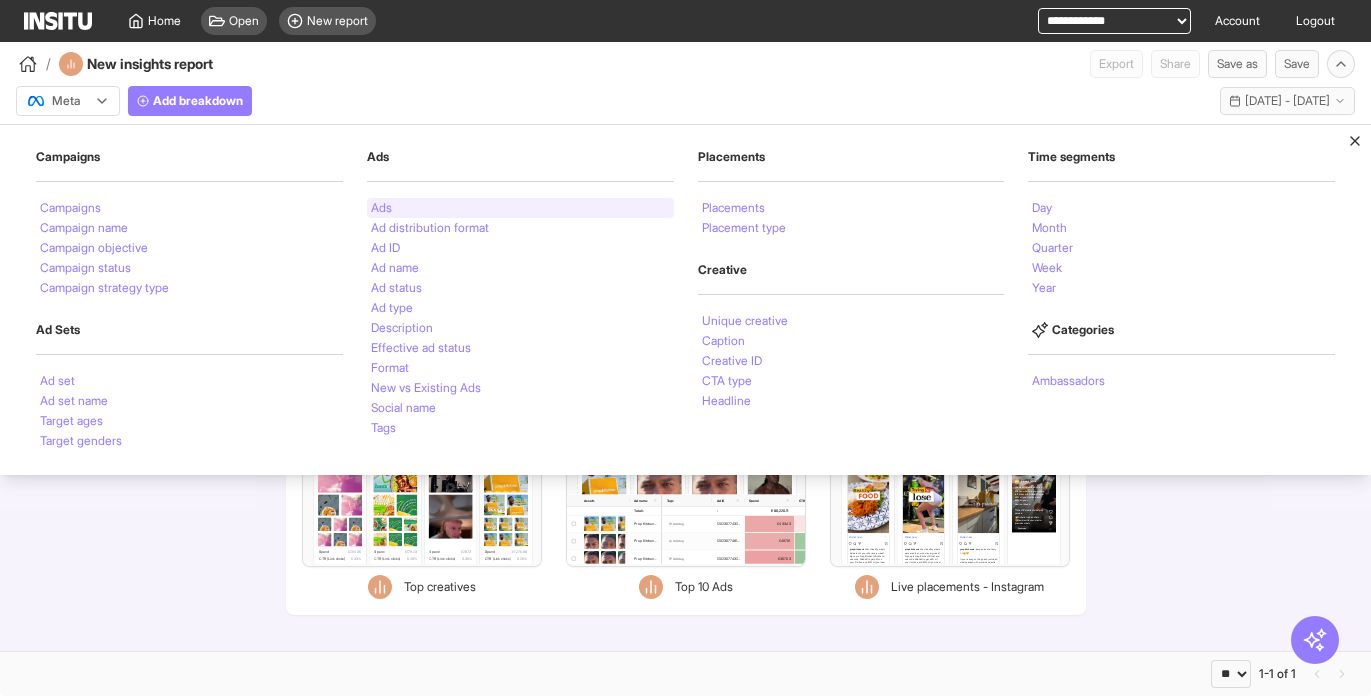 click on "Ads" at bounding box center (381, 208) 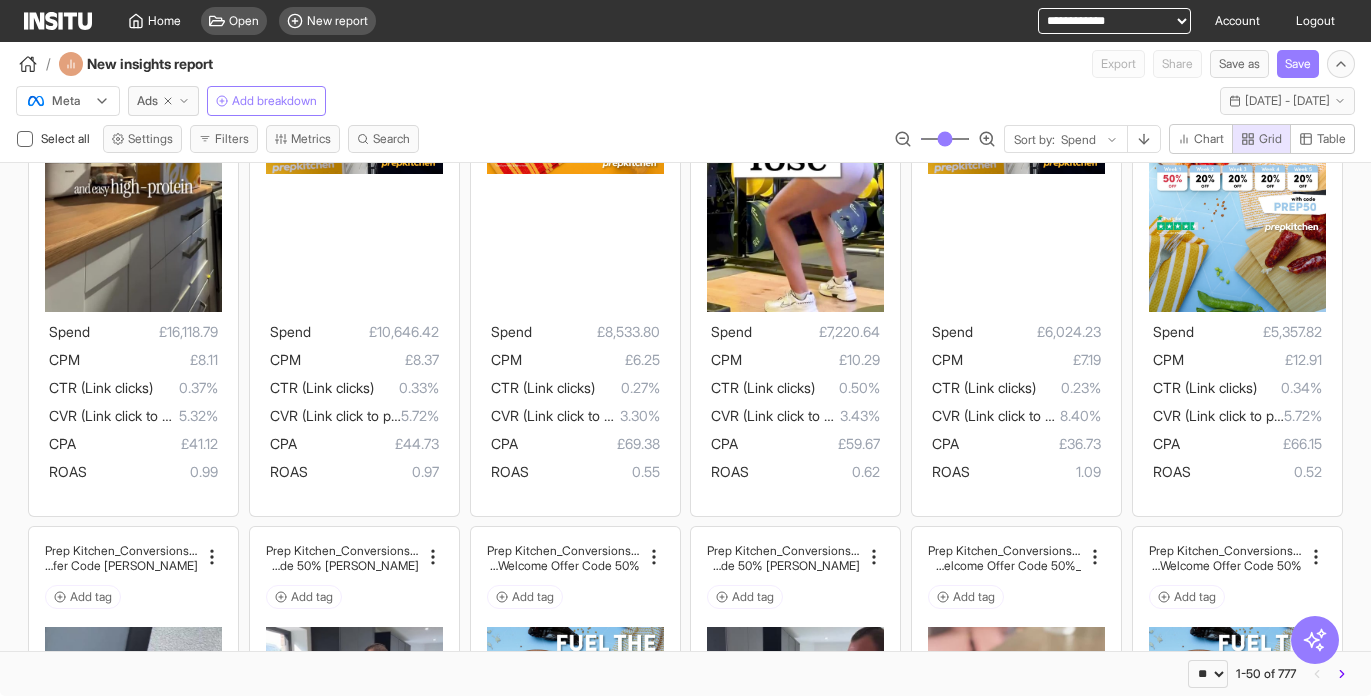 scroll, scrollTop: 0, scrollLeft: 0, axis: both 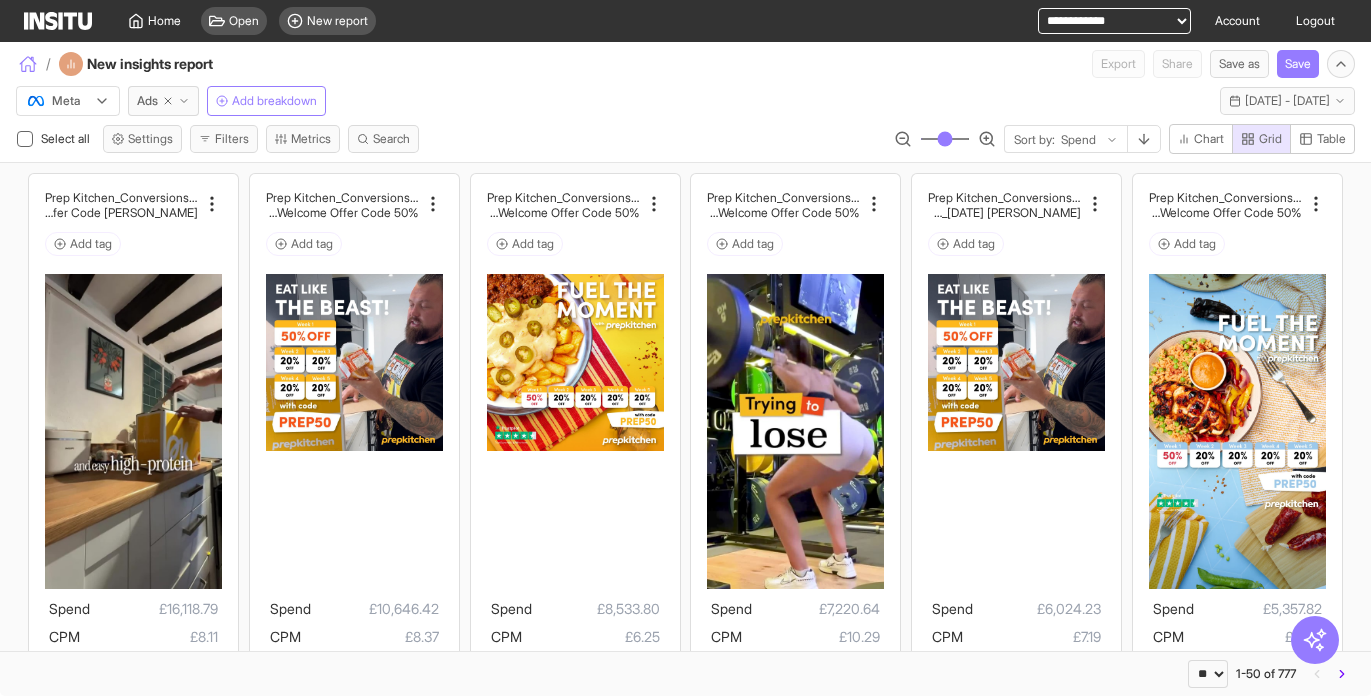 click 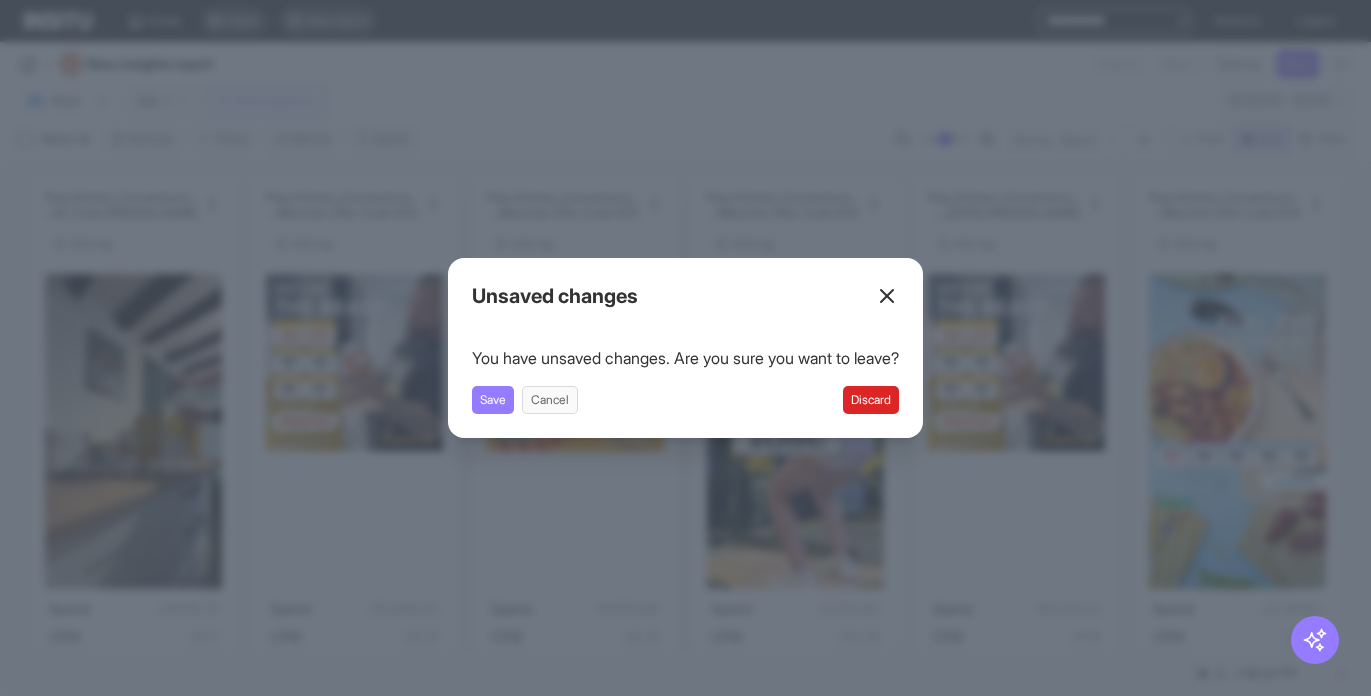 click on "Cancel" at bounding box center [550, 400] 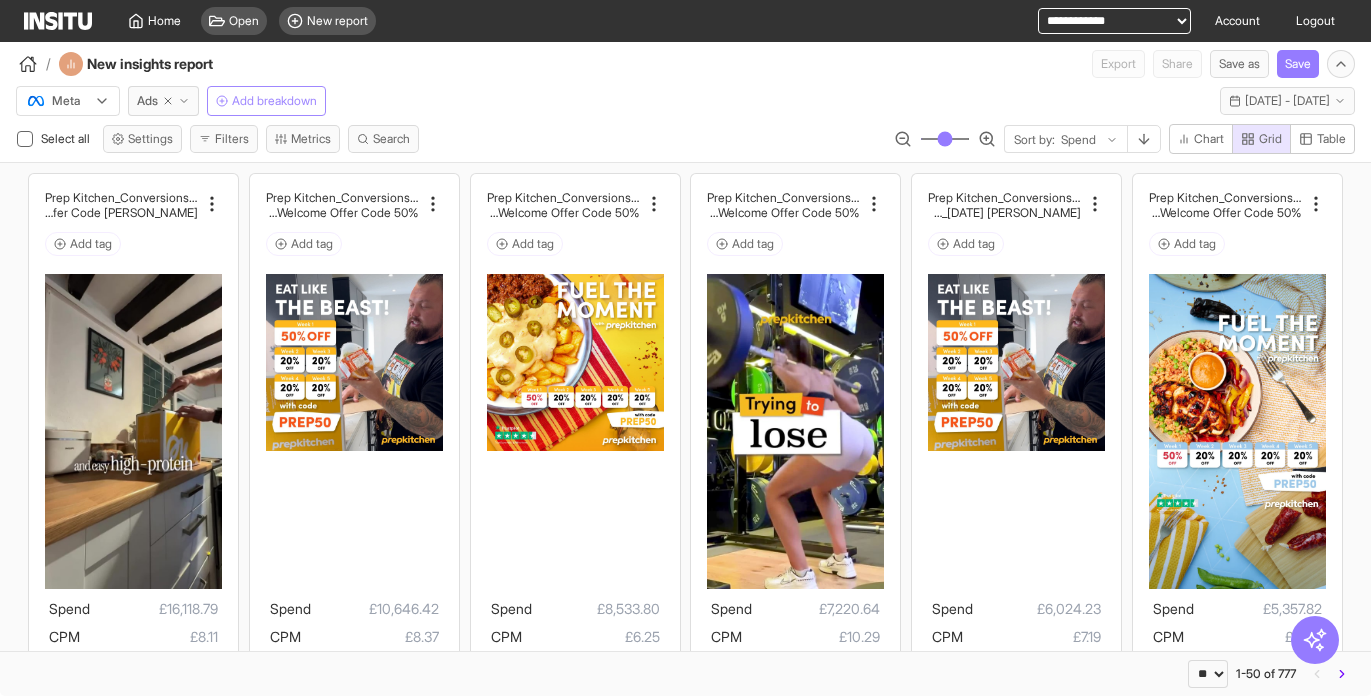 click on "Add breakdown" at bounding box center [274, 101] 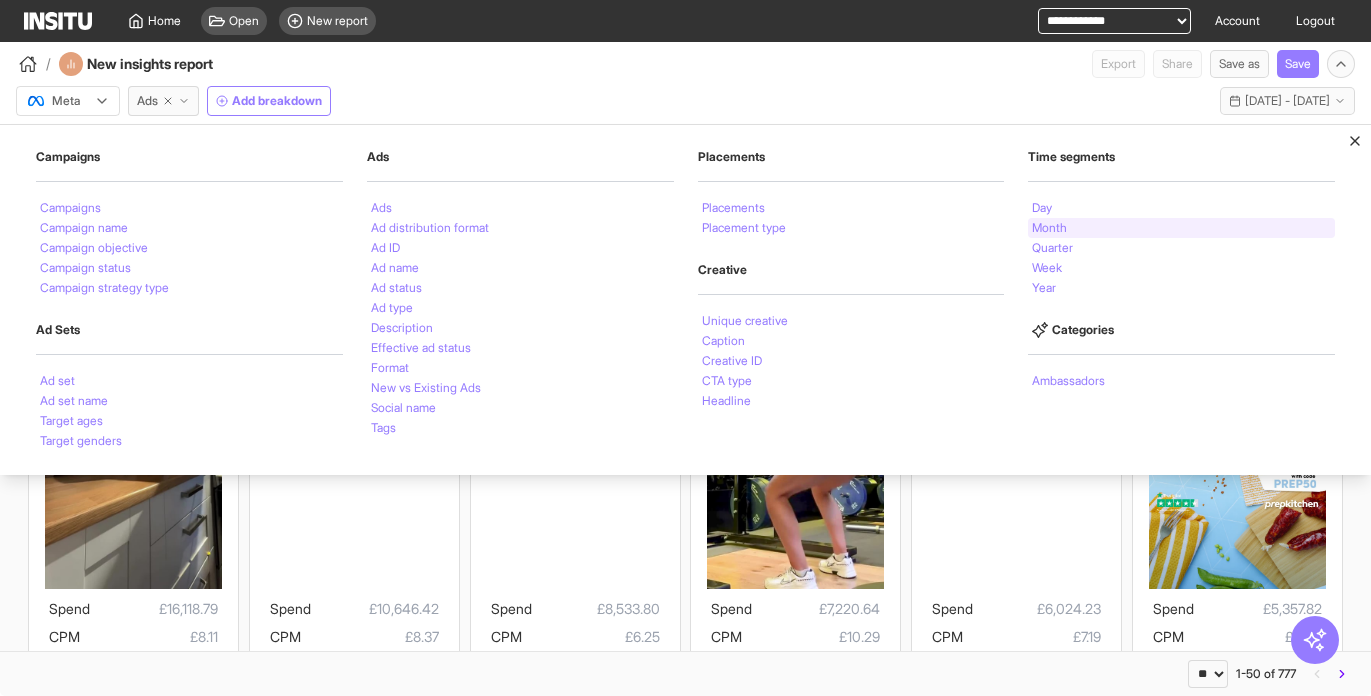 click on "Month" at bounding box center [1049, 228] 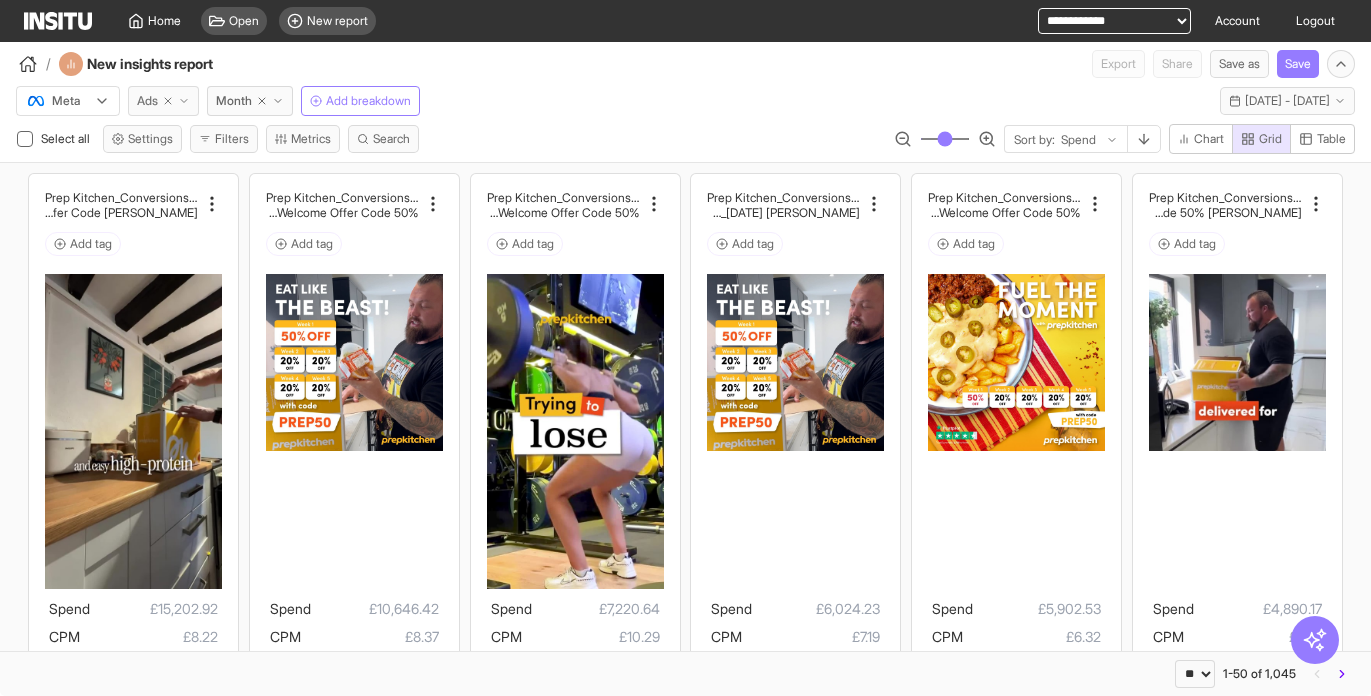 click 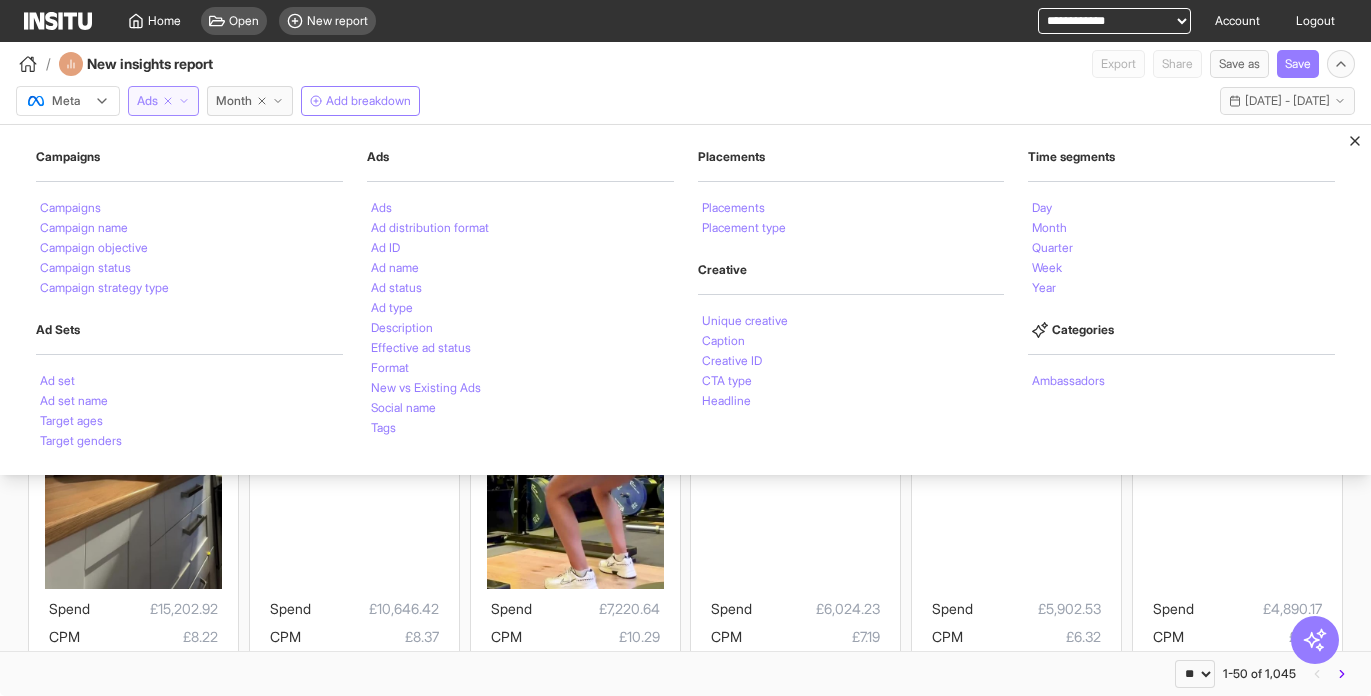 click 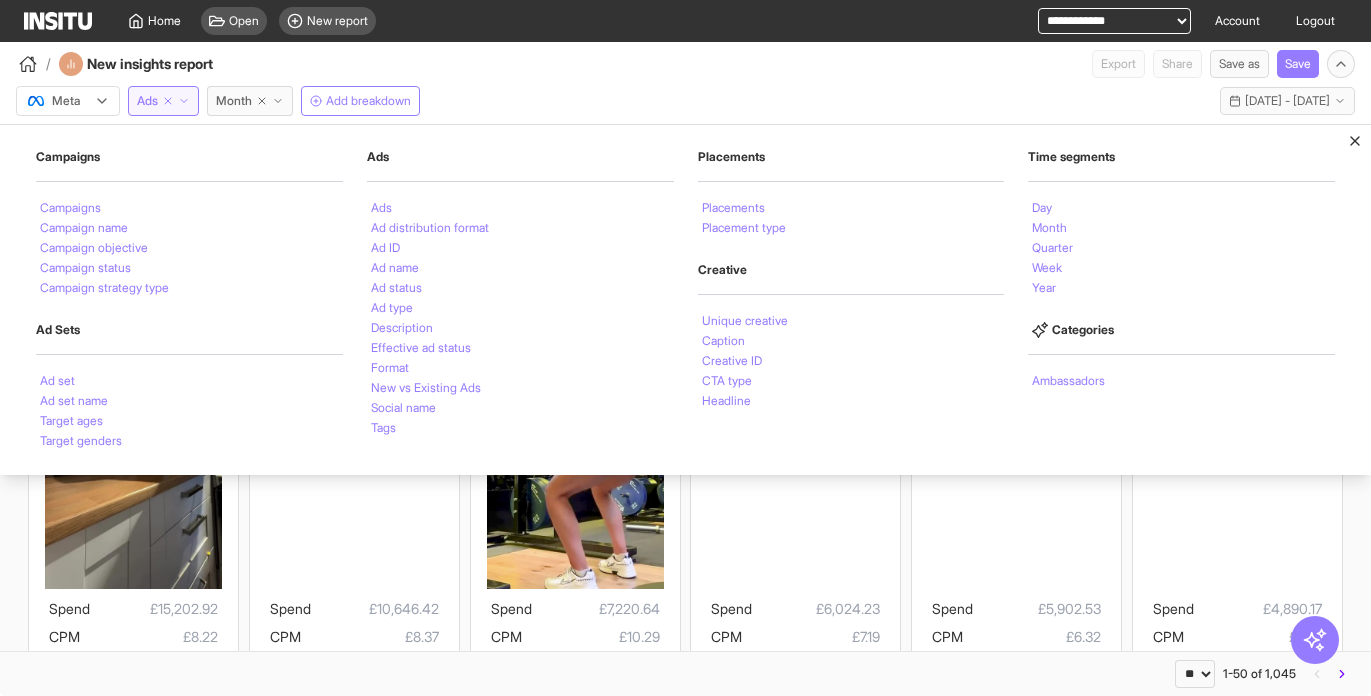 select on "**" 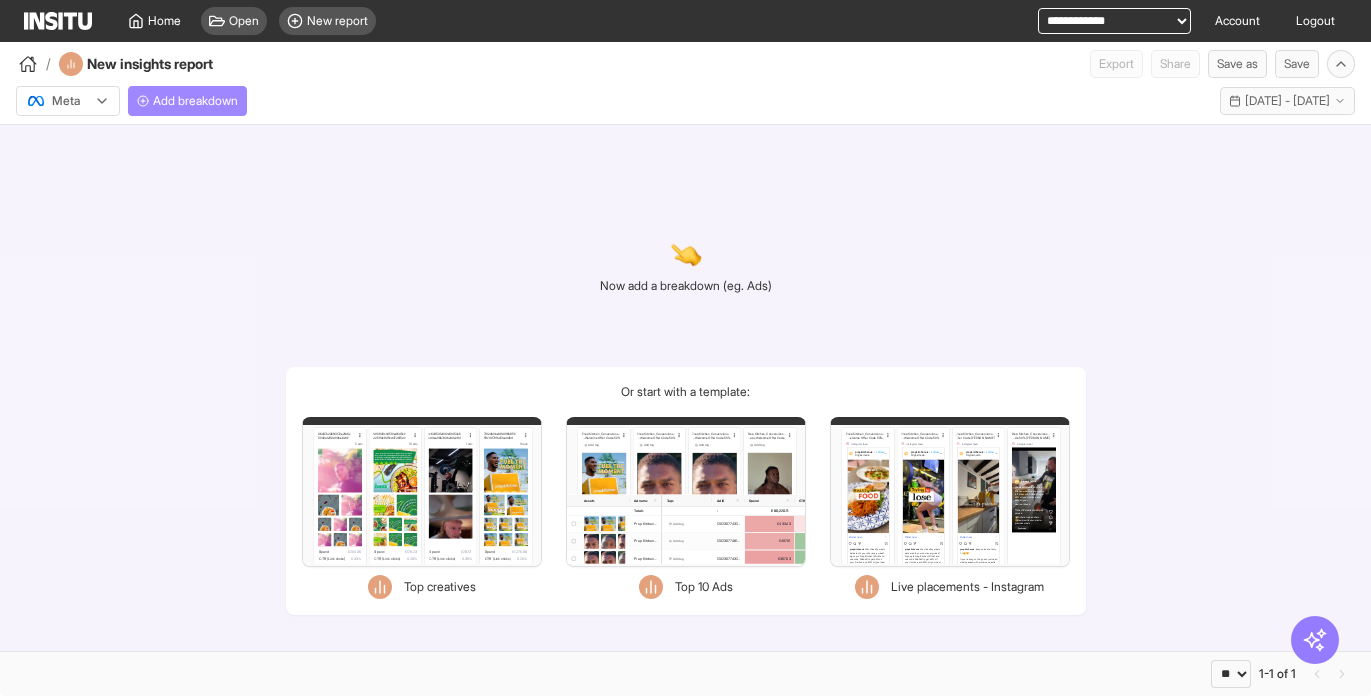 click on "Add breakdown" at bounding box center [195, 101] 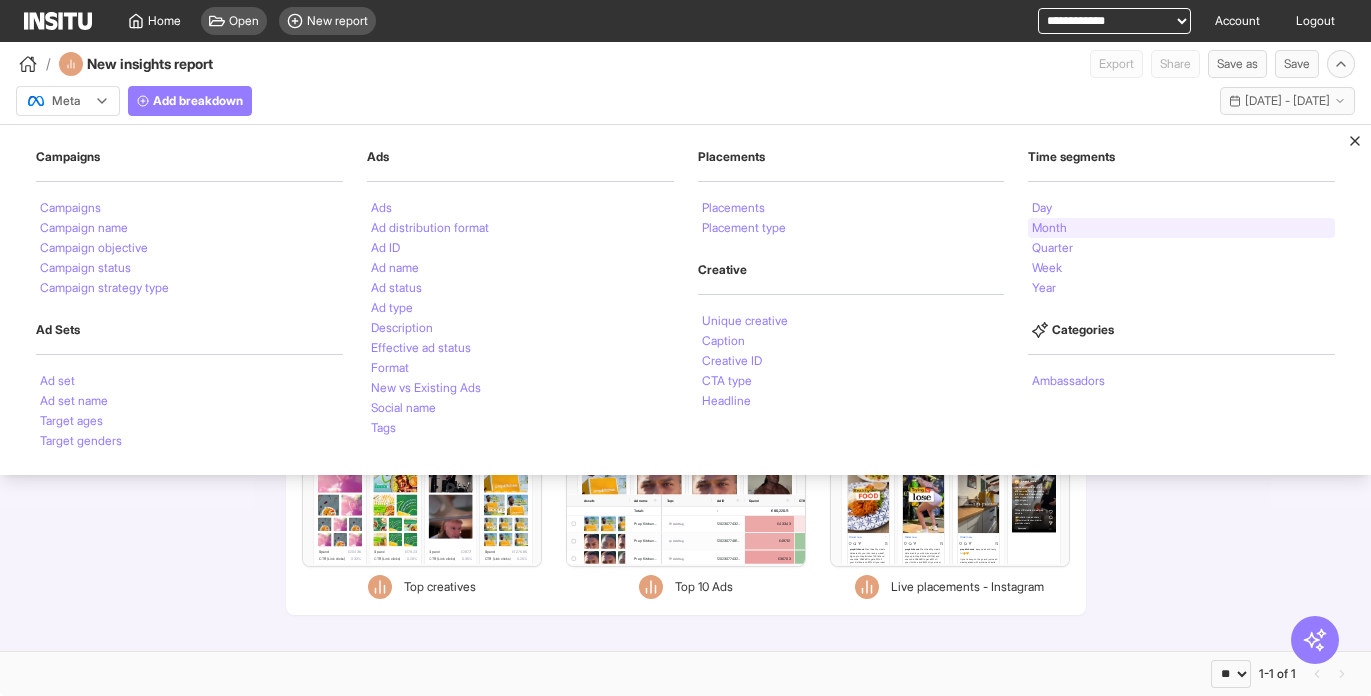 click on "Month" at bounding box center [1049, 228] 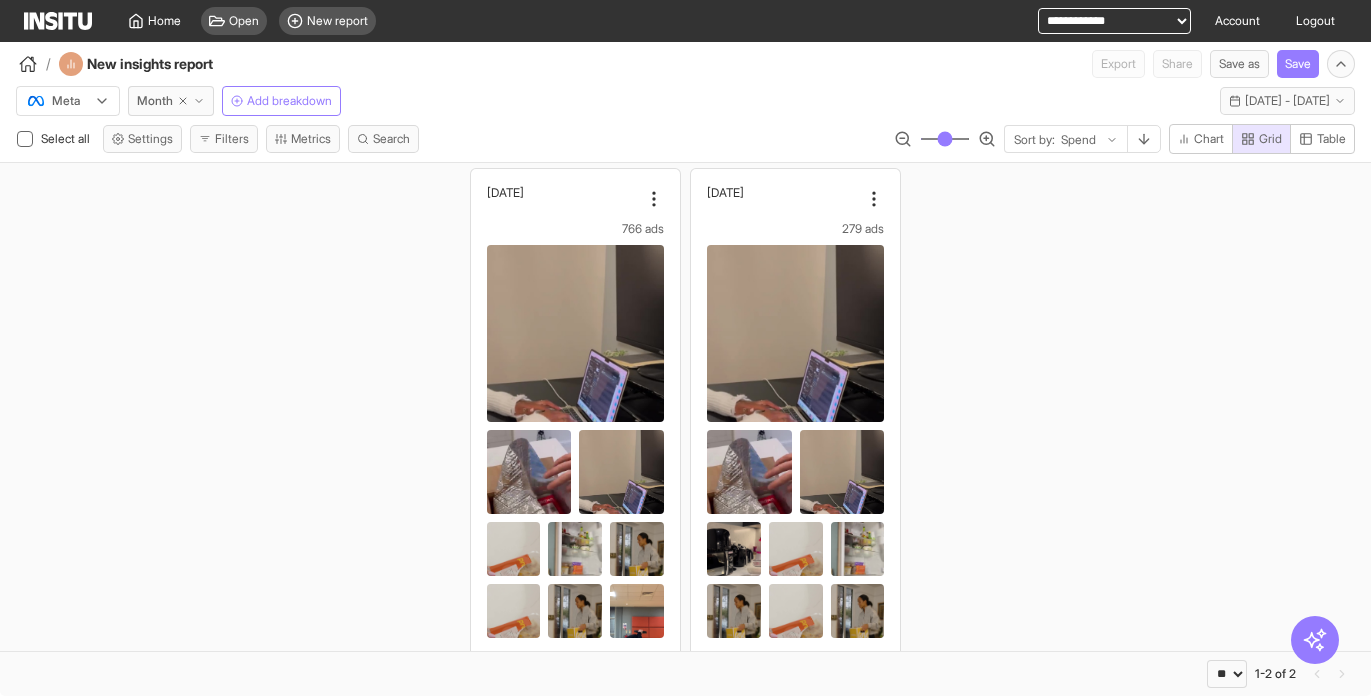 scroll, scrollTop: 0, scrollLeft: 0, axis: both 